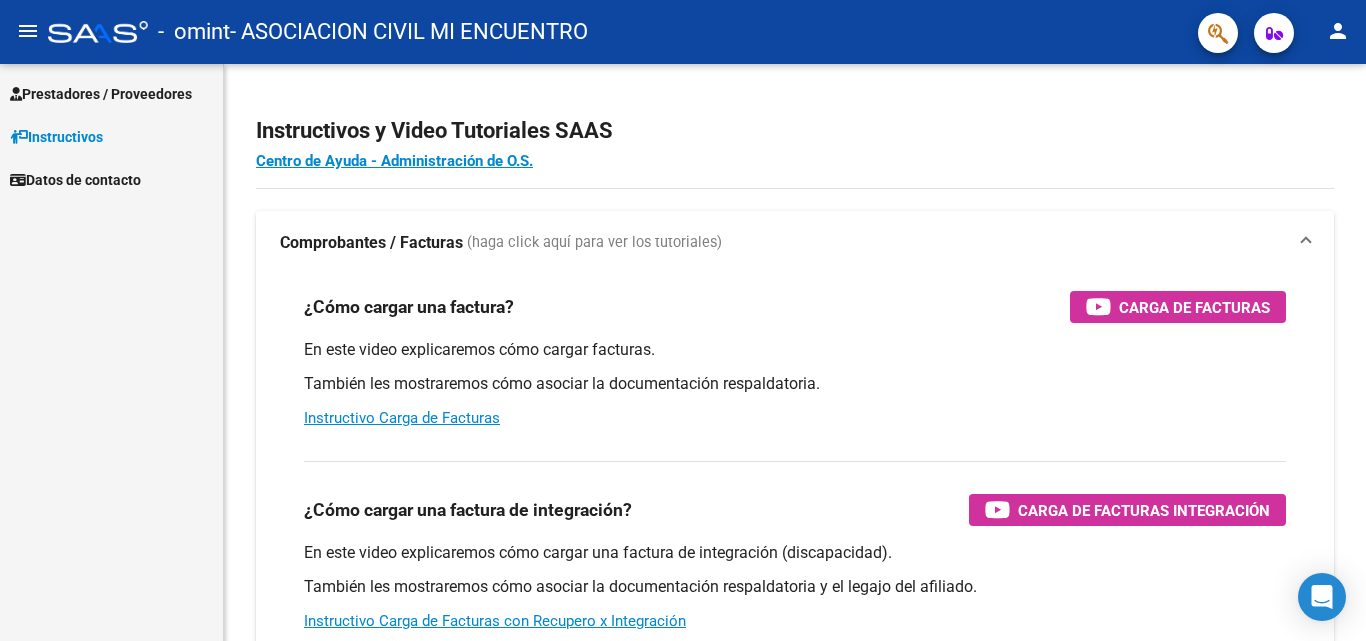 scroll, scrollTop: 0, scrollLeft: 0, axis: both 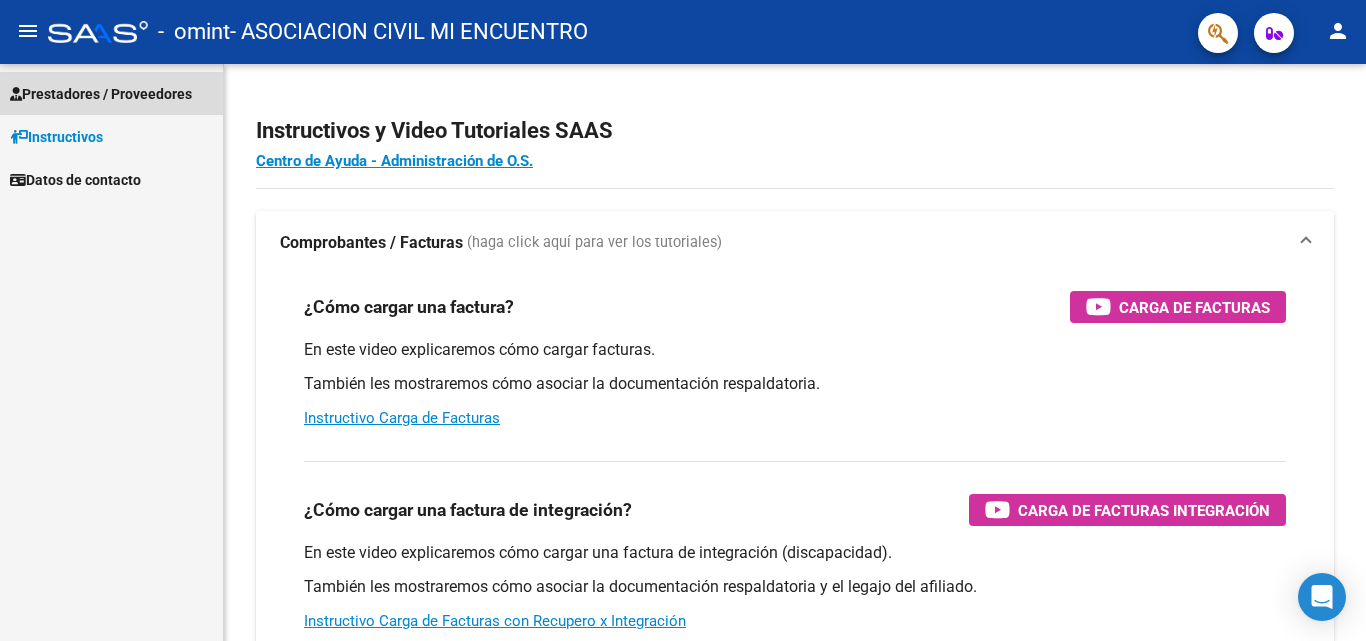 click on "Prestadores / Proveedores" at bounding box center [111, 93] 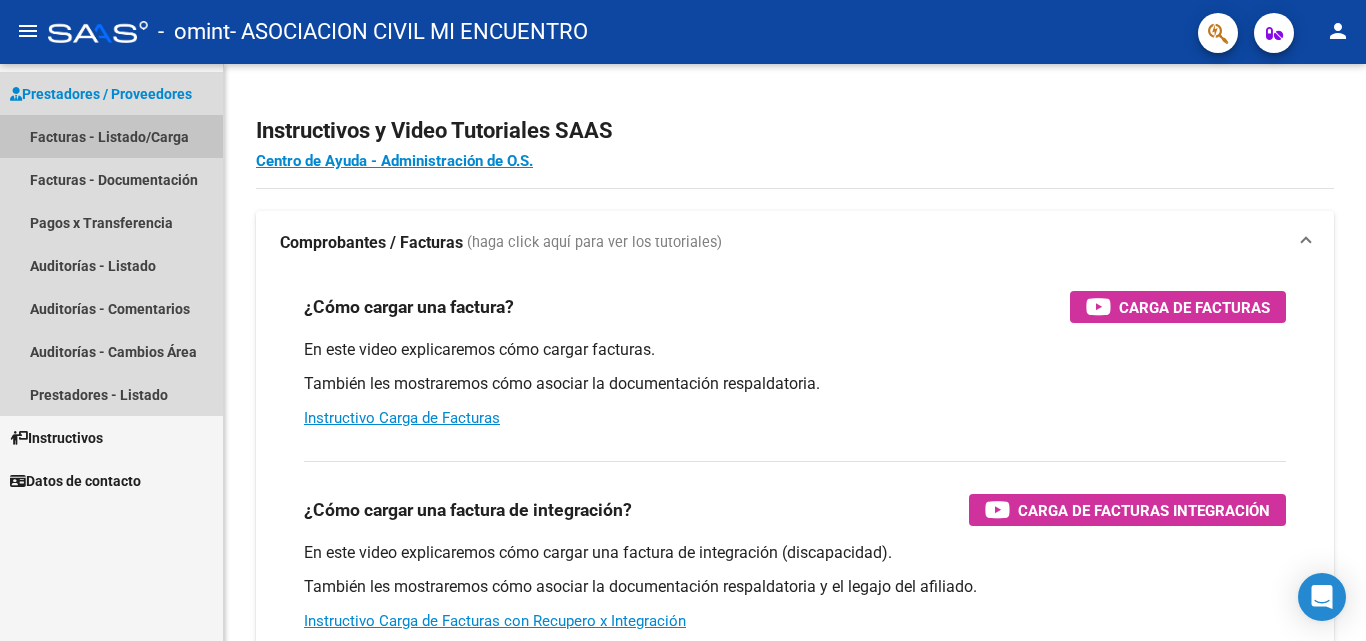 click on "Facturas - Listado/Carga" at bounding box center (111, 136) 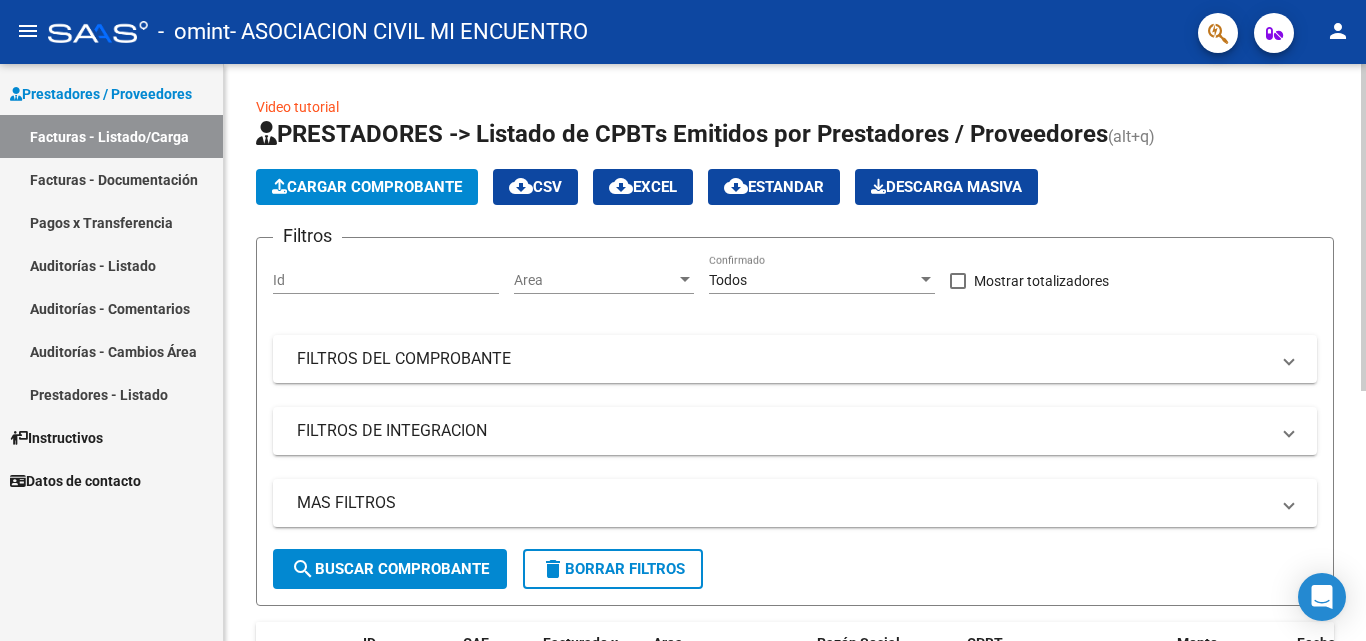 click on "Cargar Comprobante" 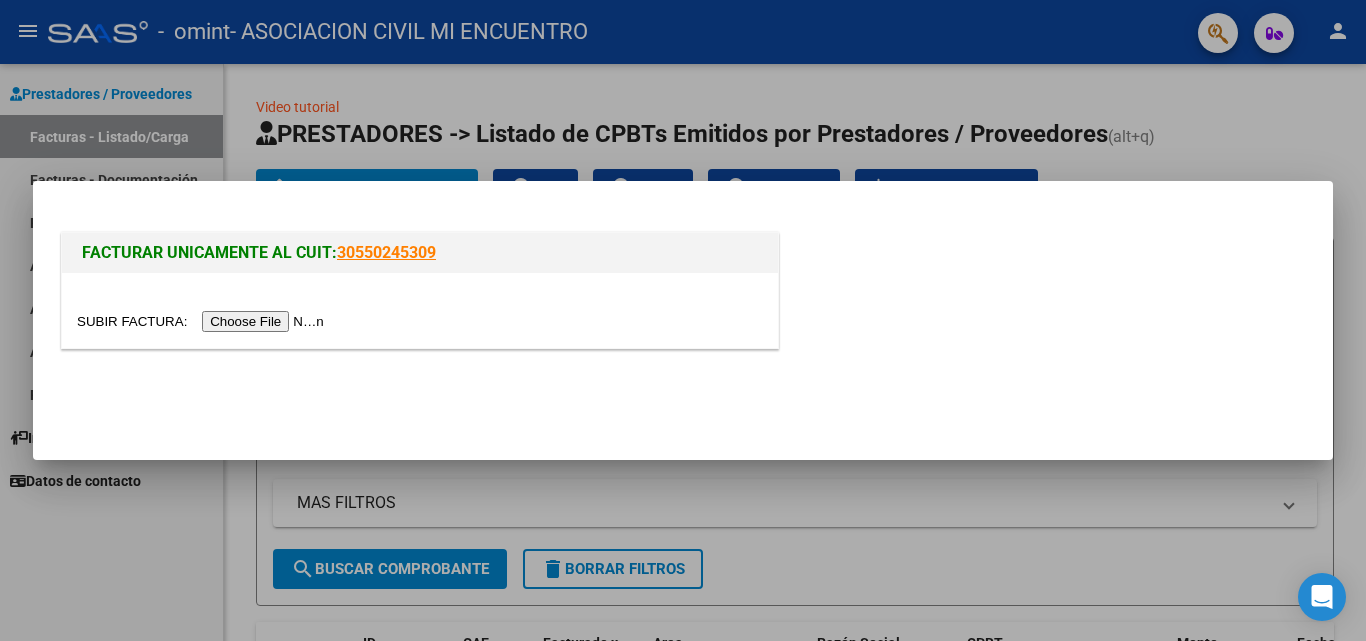 click at bounding box center [203, 321] 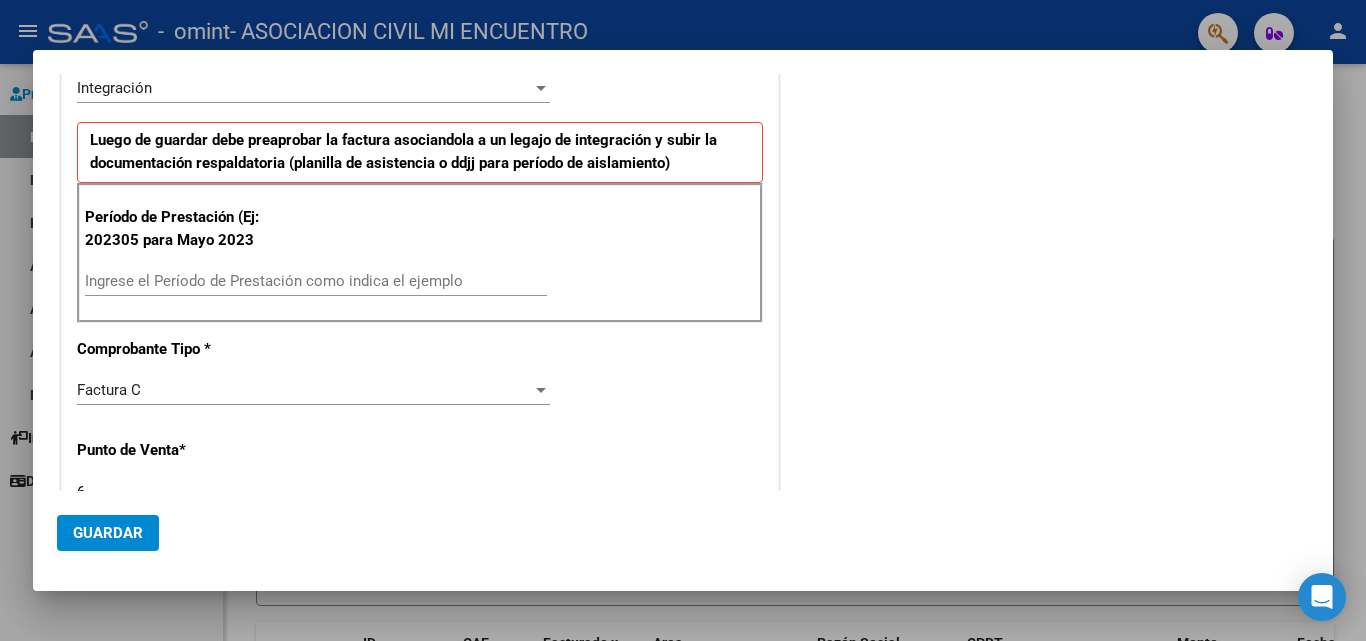 scroll, scrollTop: 400, scrollLeft: 0, axis: vertical 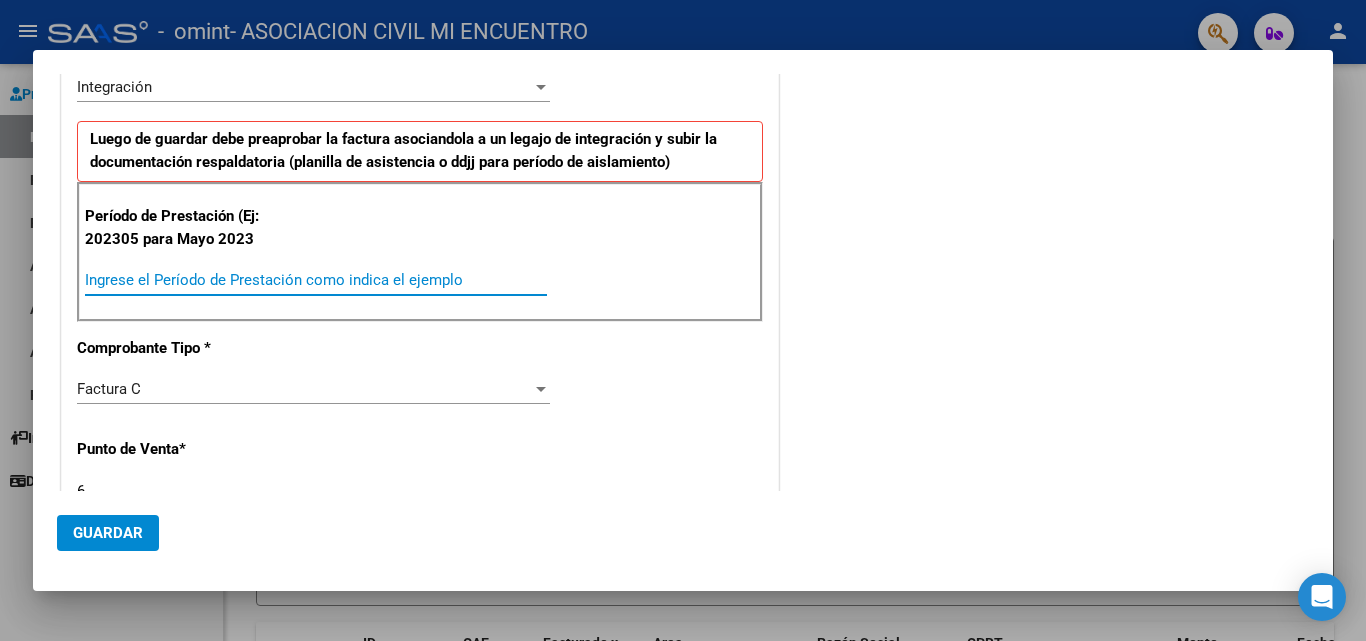 click on "Ingrese el Período de Prestación como indica el ejemplo" at bounding box center (316, 280) 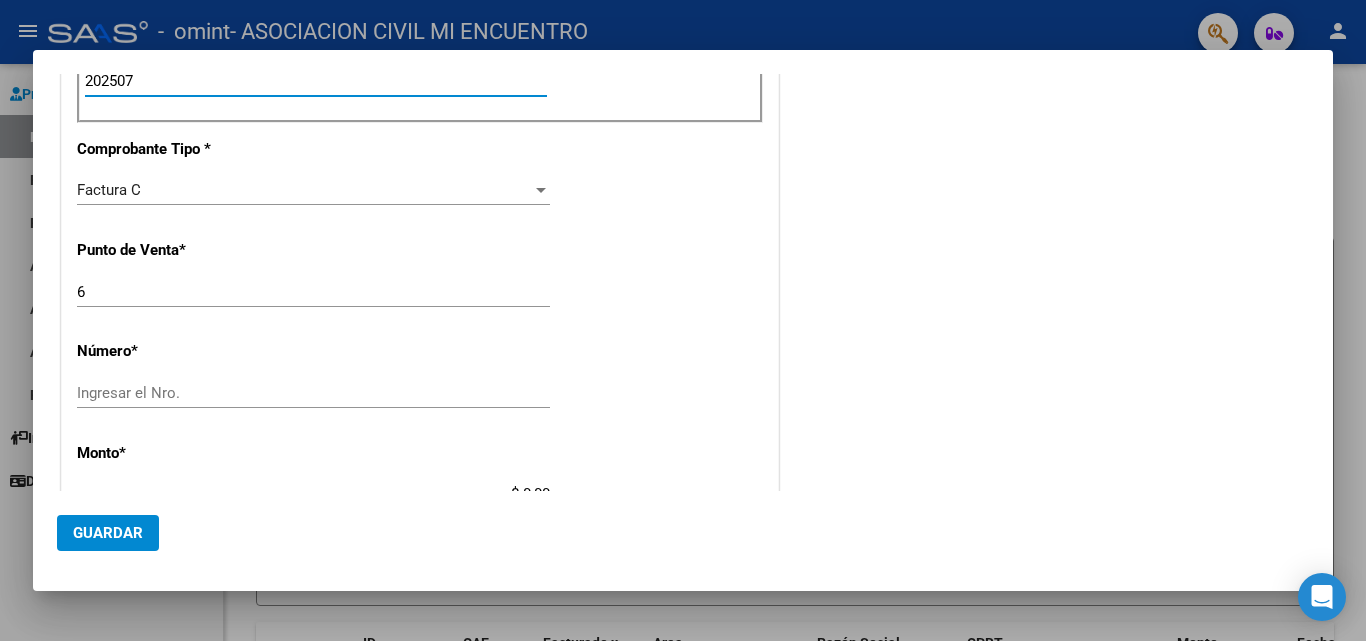 scroll, scrollTop: 600, scrollLeft: 0, axis: vertical 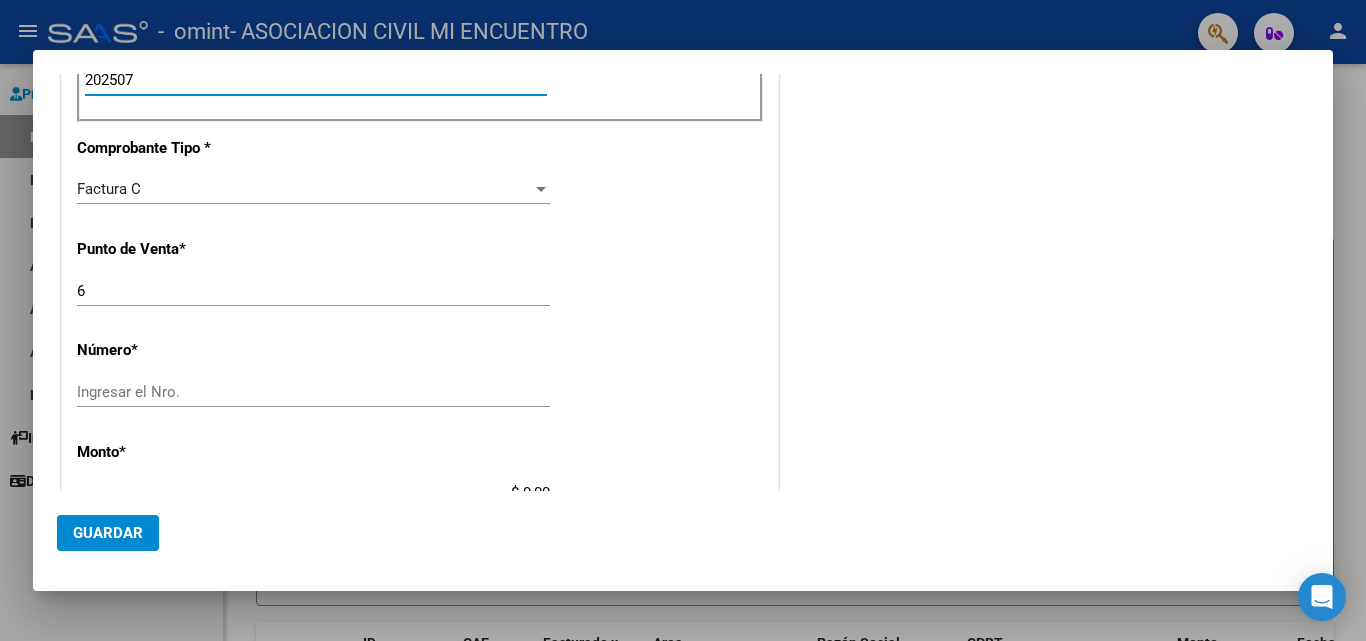 type on "202507" 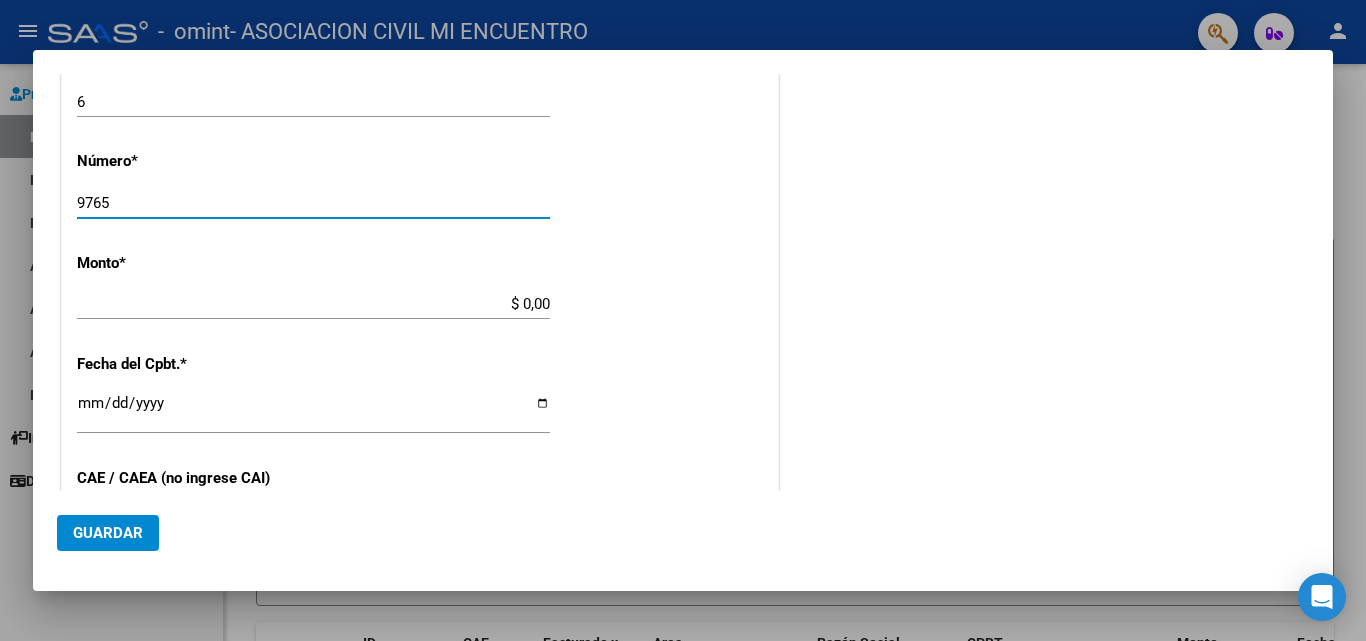 scroll, scrollTop: 800, scrollLeft: 0, axis: vertical 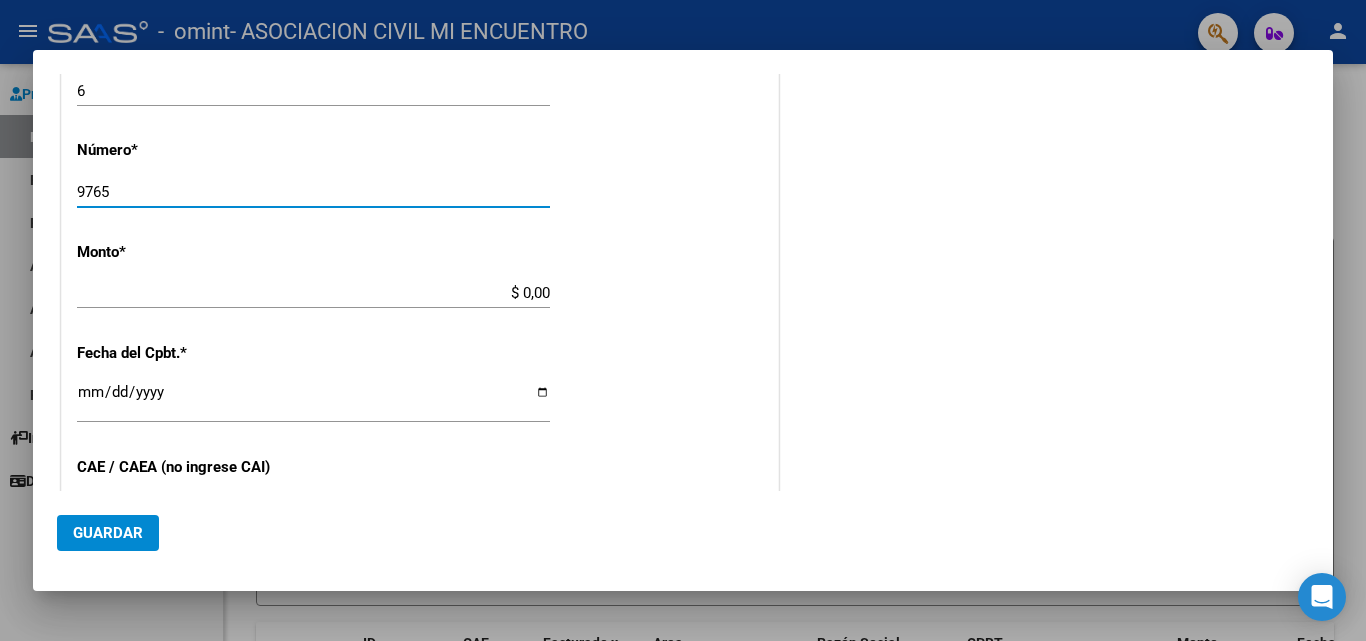 type on "9765" 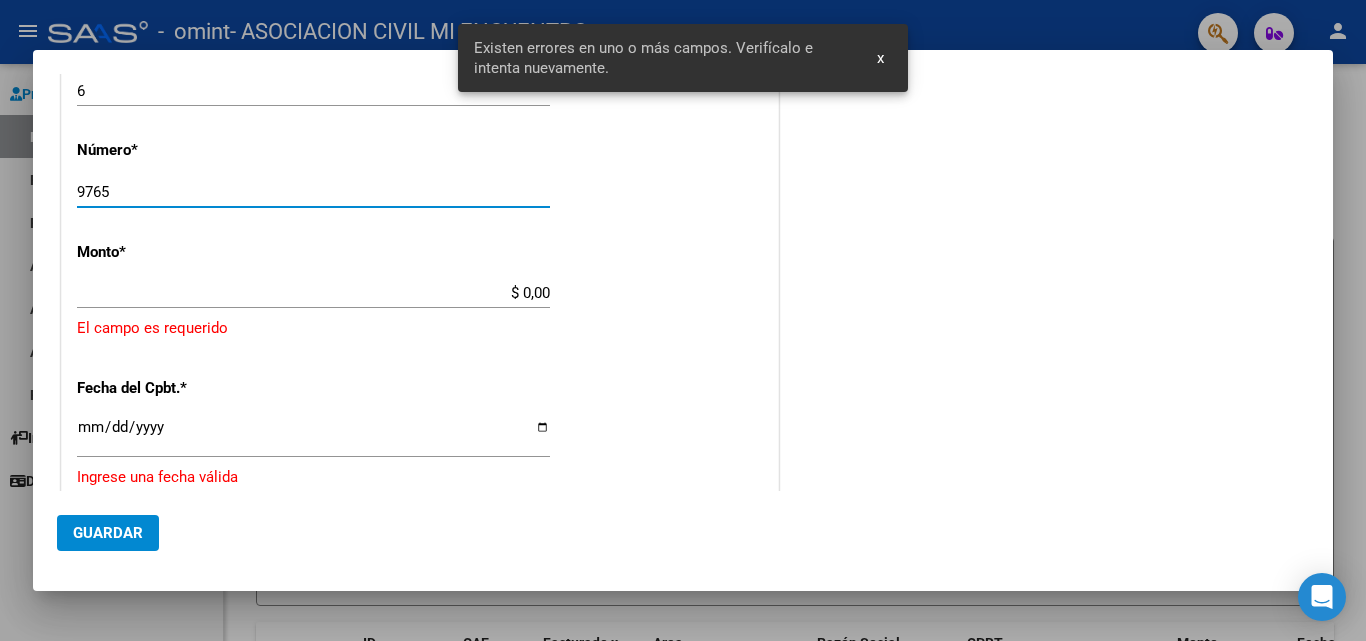 scroll, scrollTop: 801, scrollLeft: 0, axis: vertical 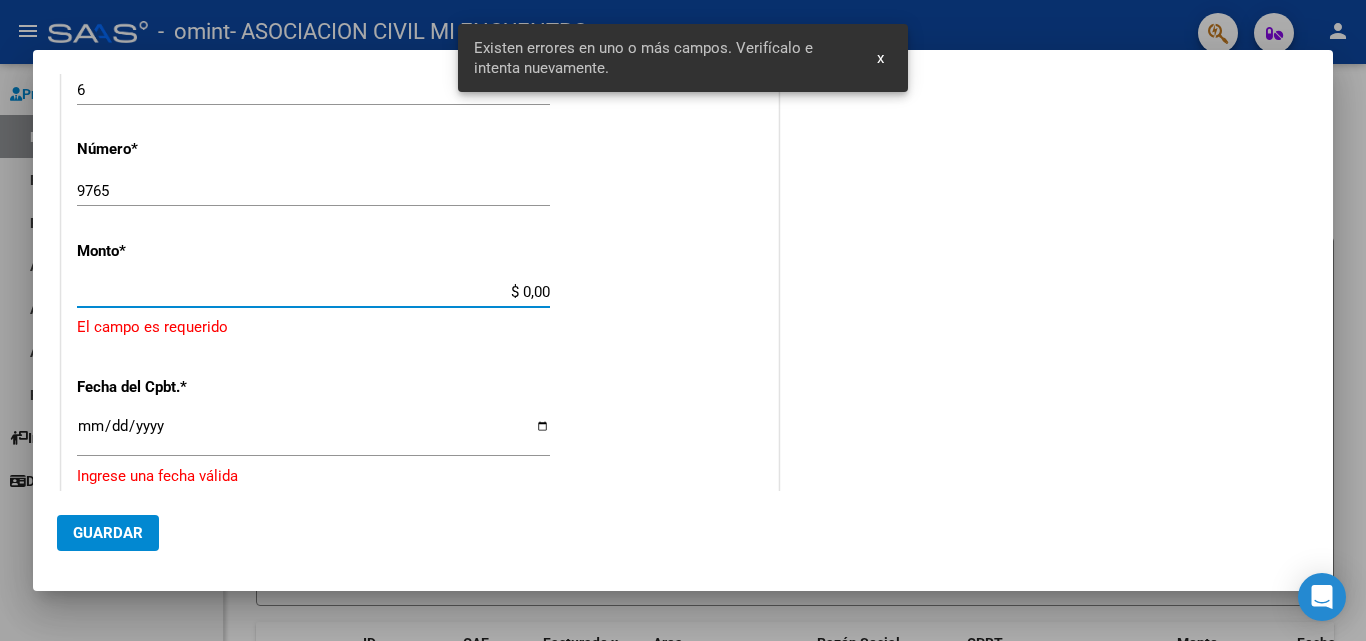 drag, startPoint x: 516, startPoint y: 296, endPoint x: 595, endPoint y: 299, distance: 79.05694 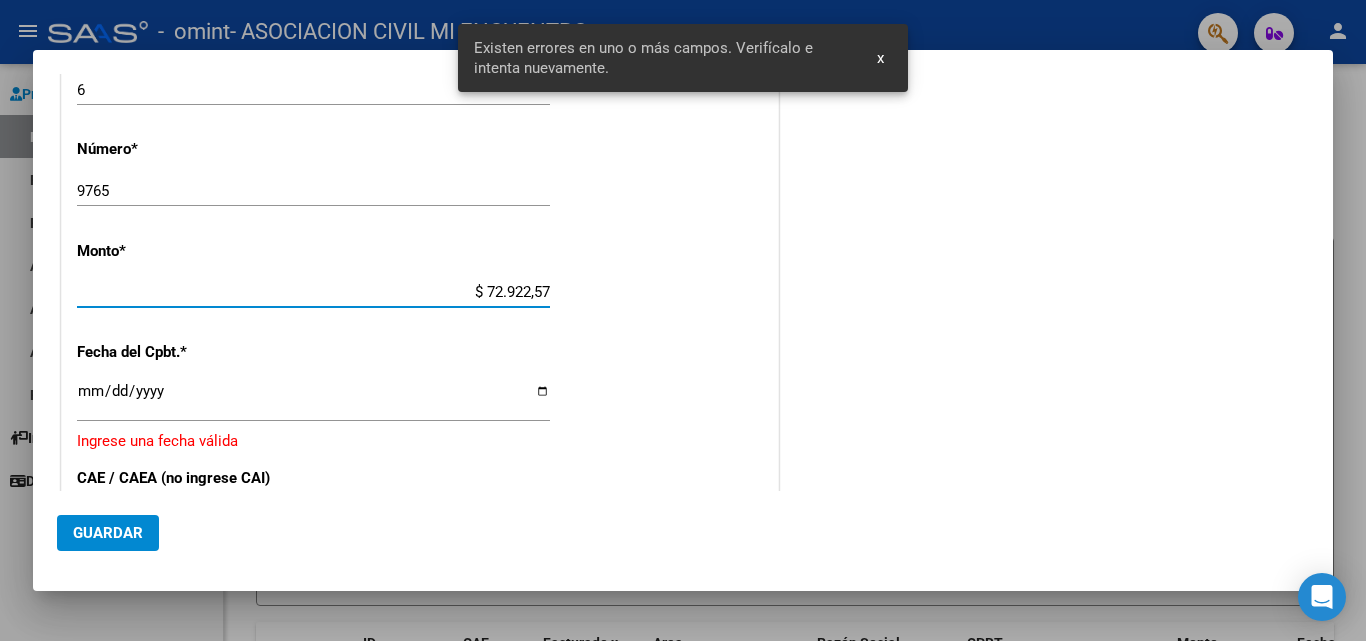 type on "$ 729.225,79" 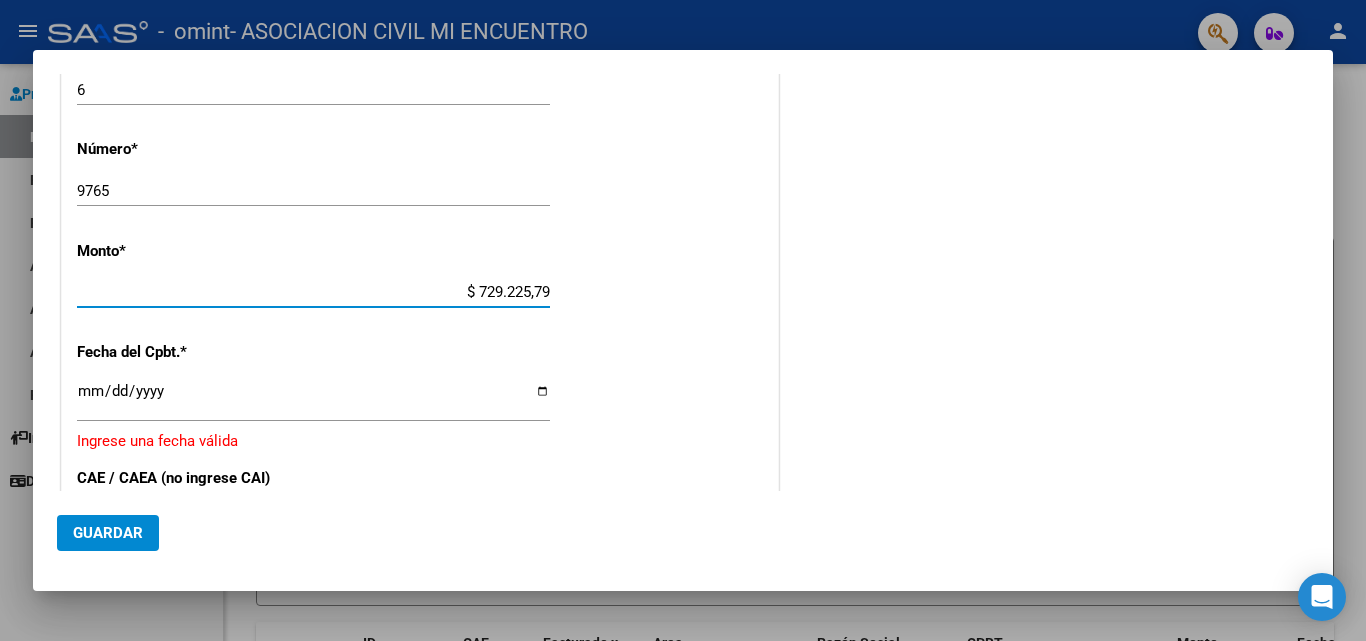 click on "Ingresar la fecha" at bounding box center (313, 399) 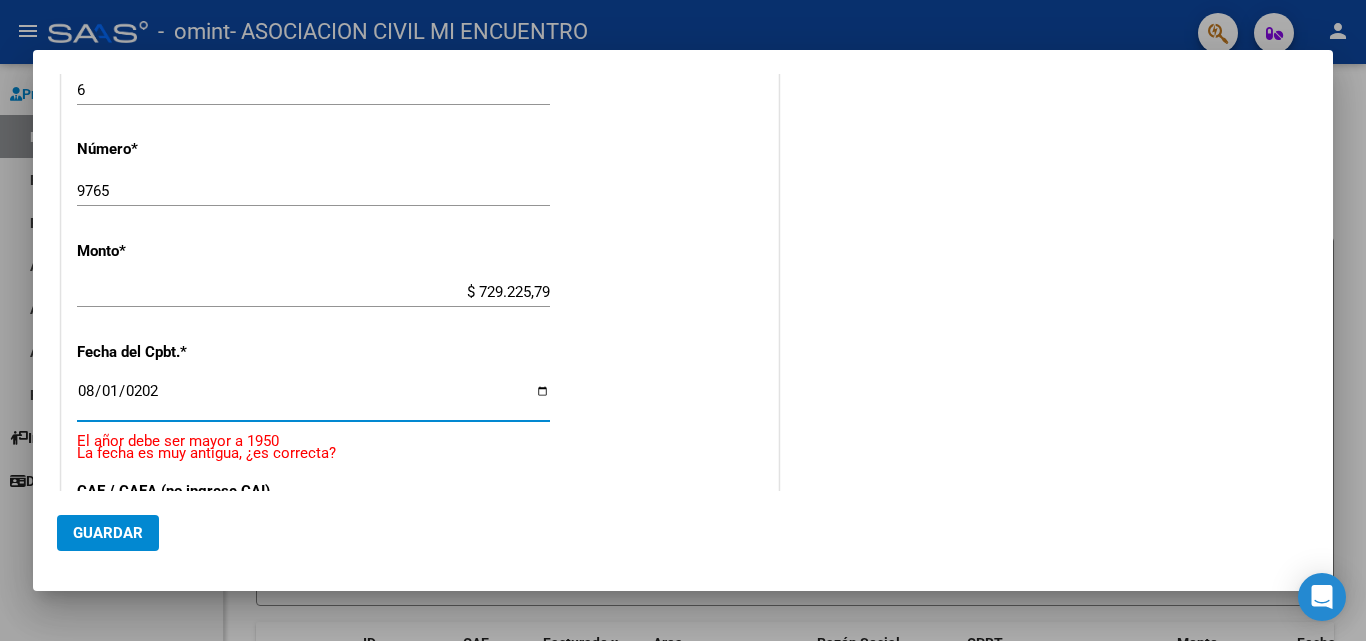 type on "2025-08-01" 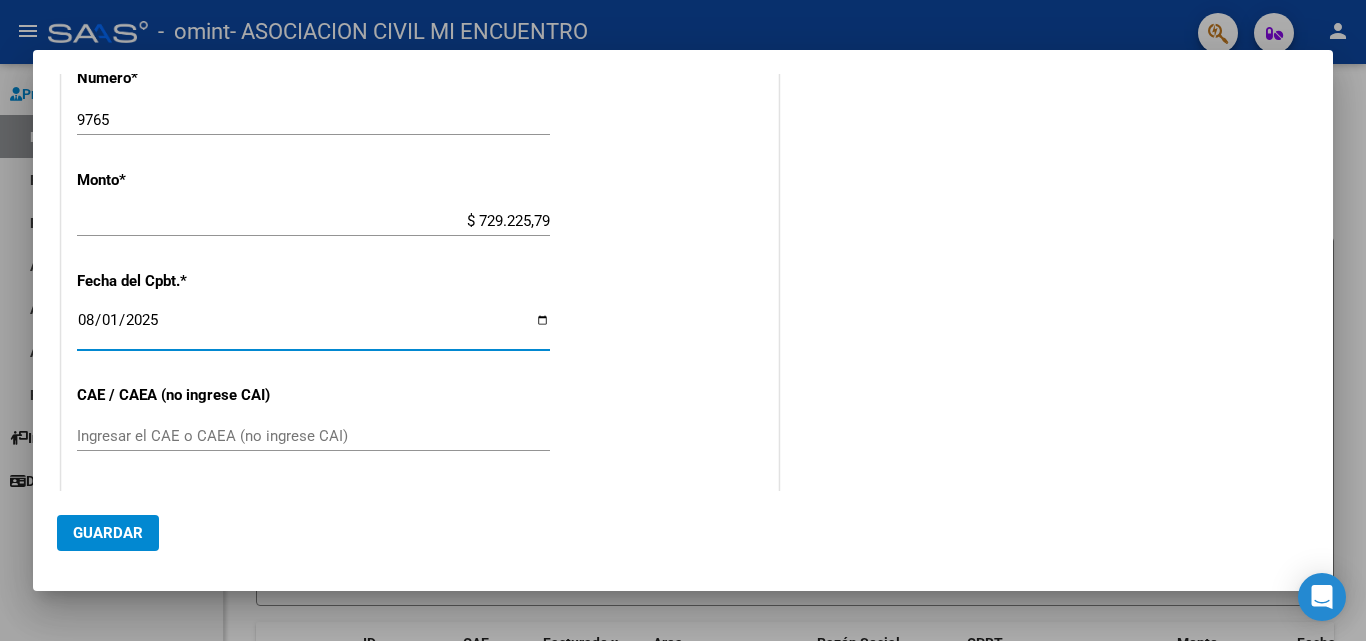 scroll, scrollTop: 1001, scrollLeft: 0, axis: vertical 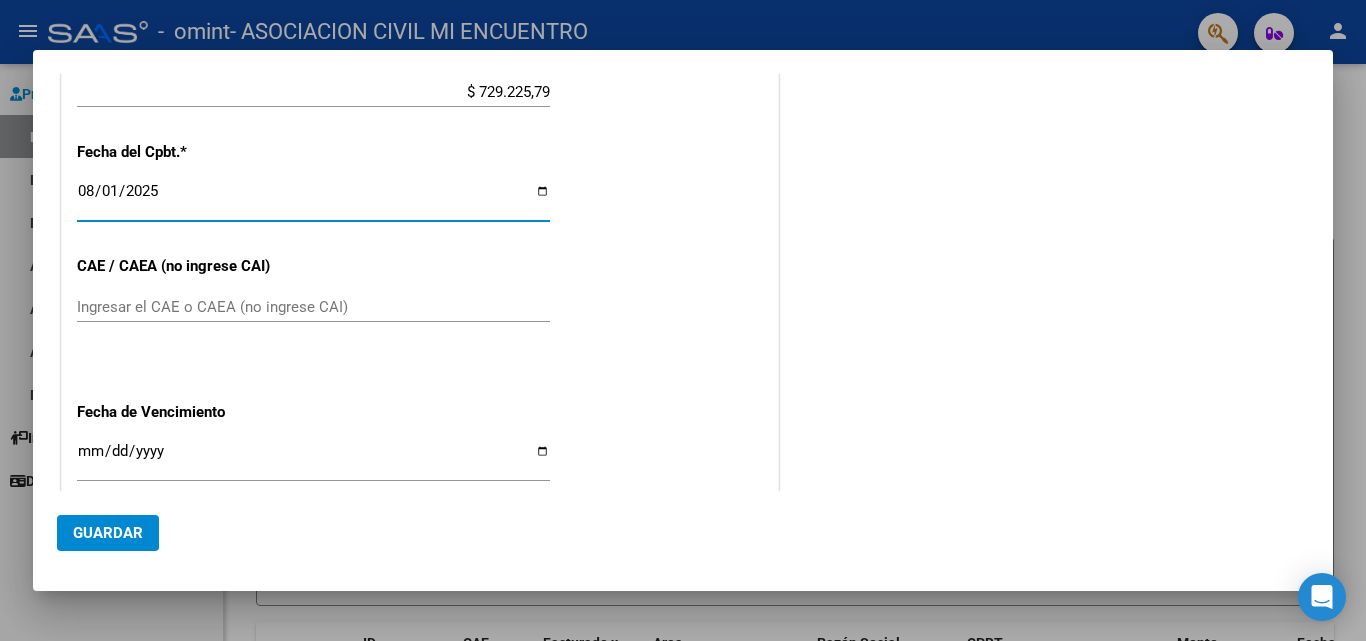 click on "Ingresar el CAE o CAEA (no ingrese CAI)" at bounding box center (313, 307) 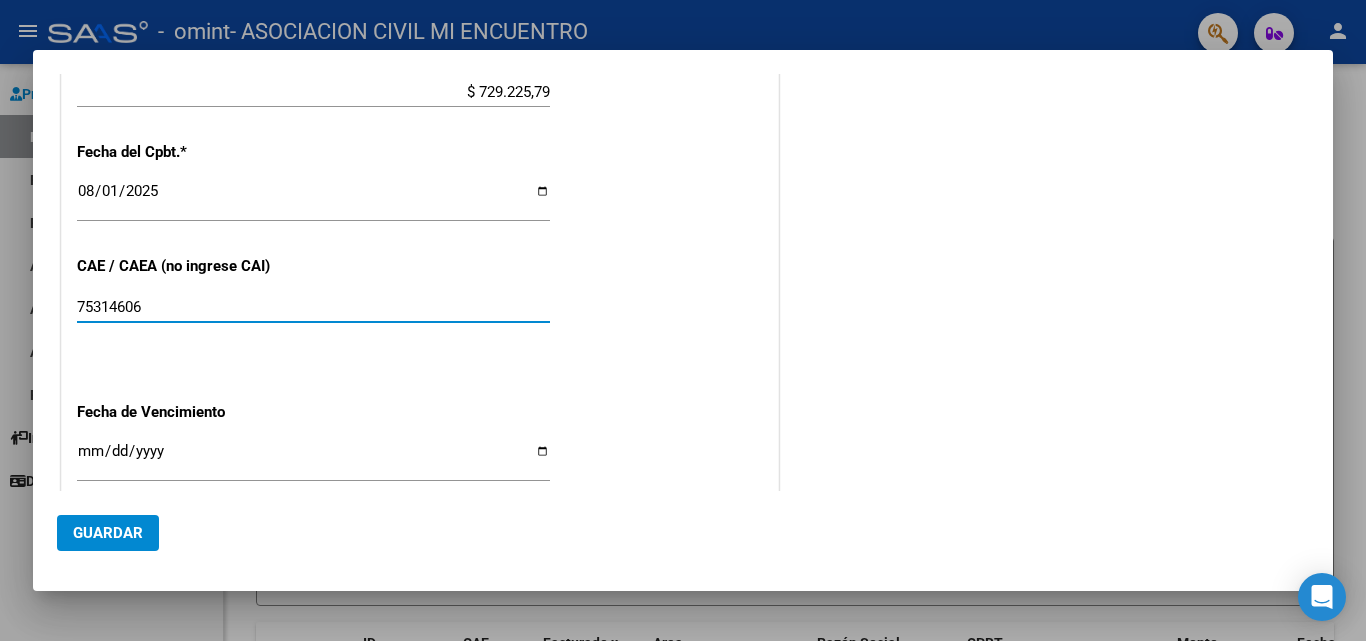 type on "[PHONE]" 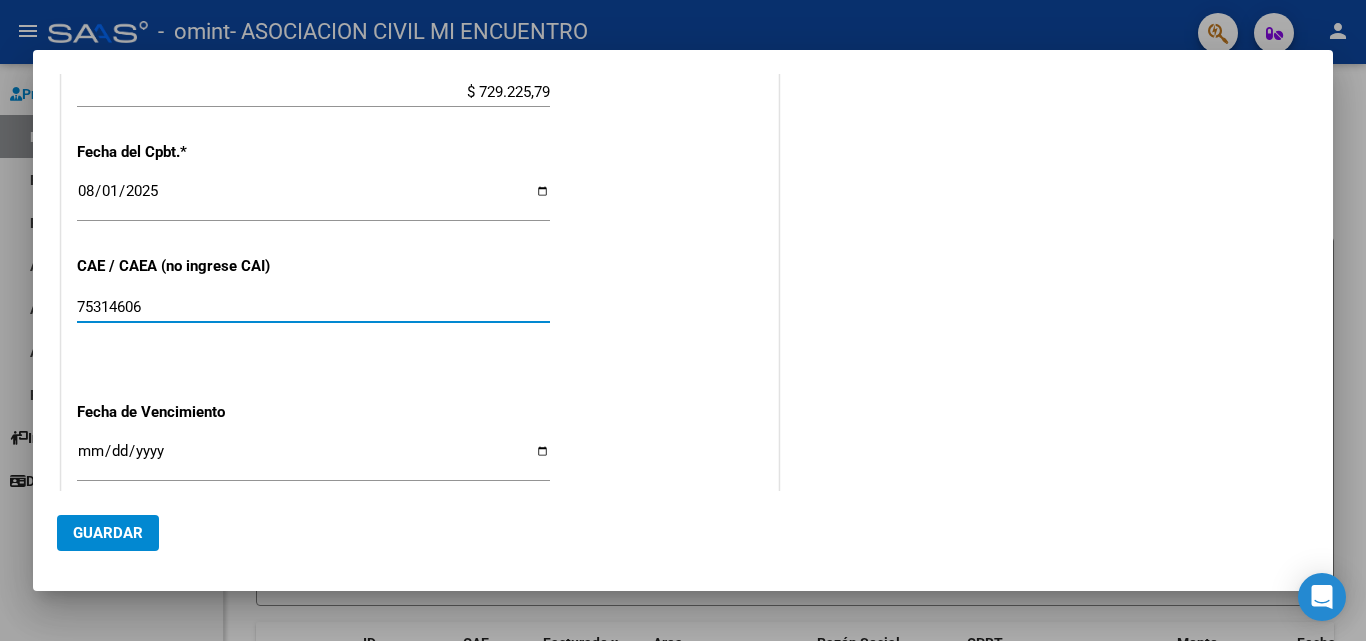 click on "Ingresar la fecha" at bounding box center [313, 459] 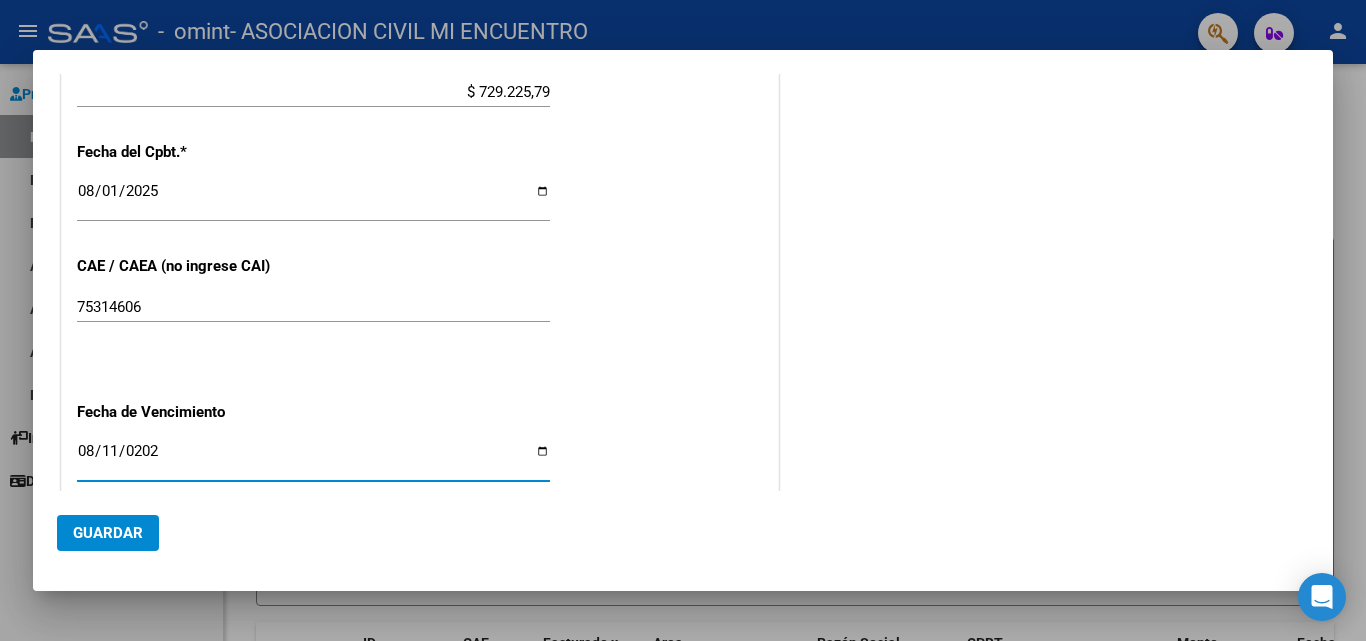 type on "2025-08-11" 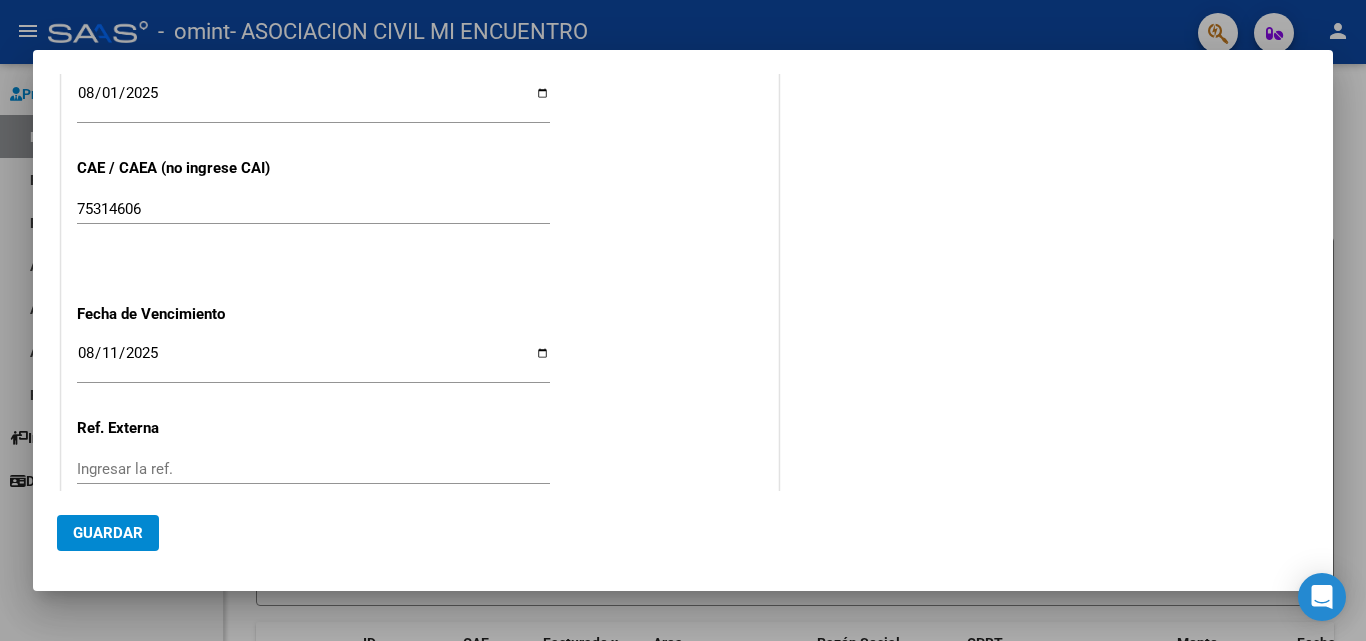 scroll, scrollTop: 1101, scrollLeft: 0, axis: vertical 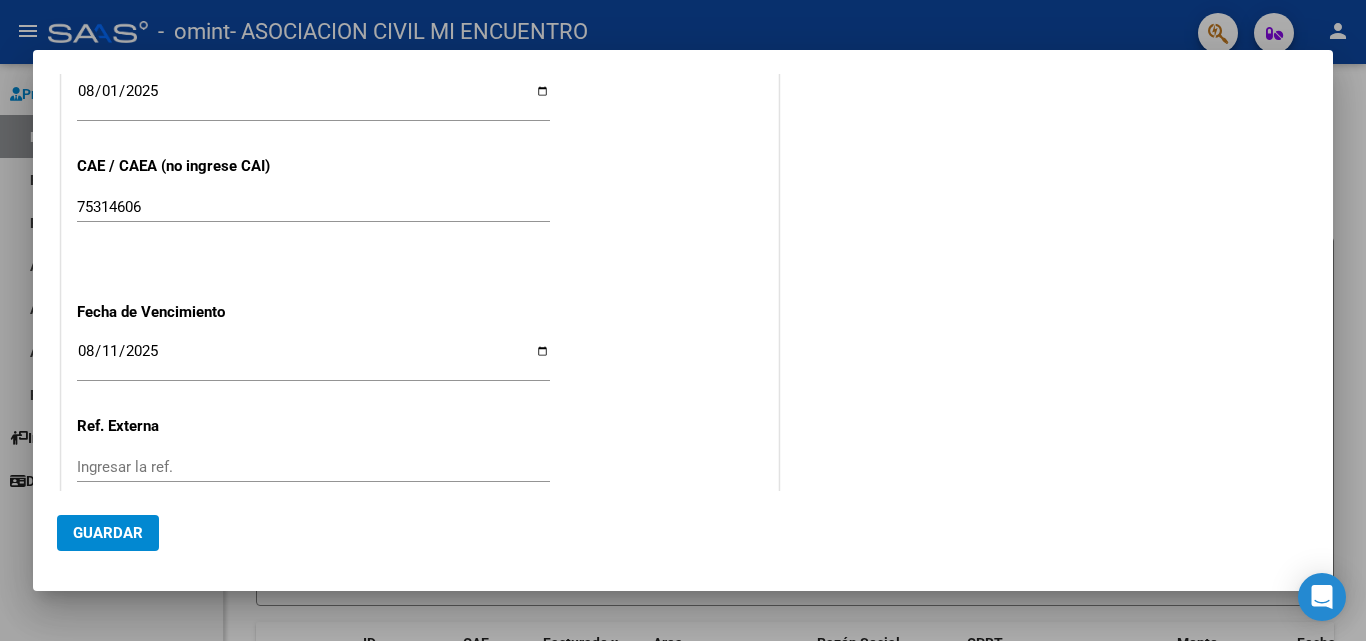 click on "Guardar" 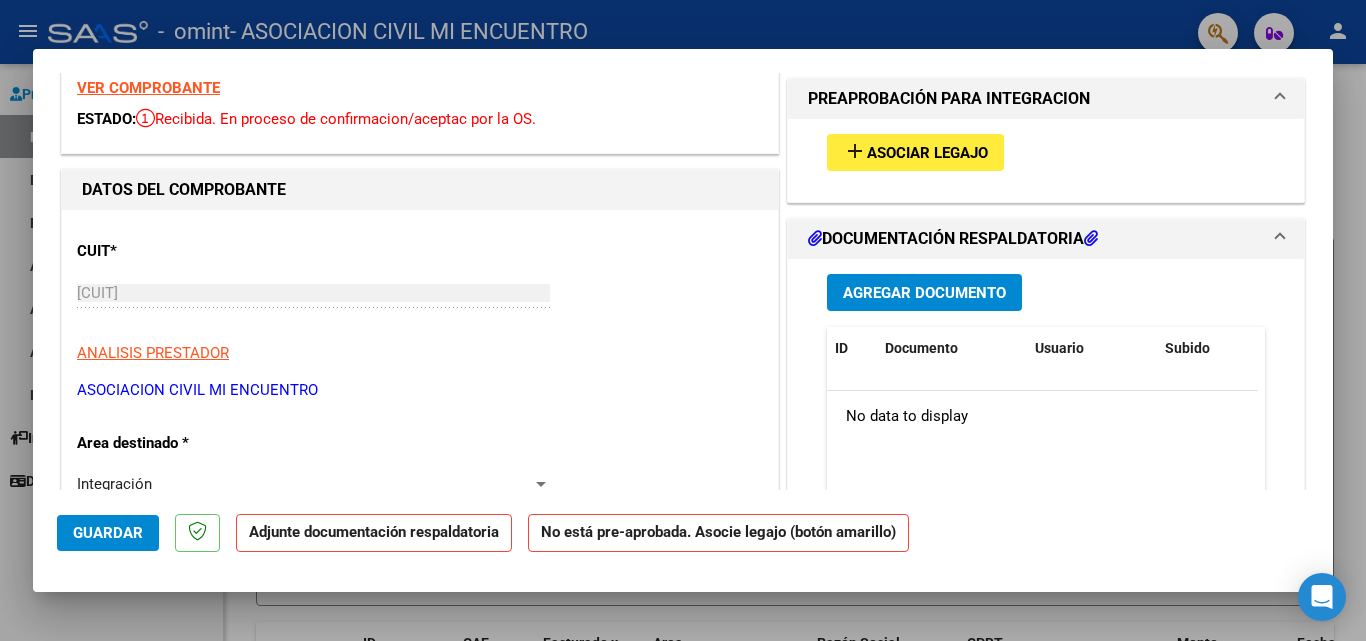 scroll, scrollTop: 0, scrollLeft: 0, axis: both 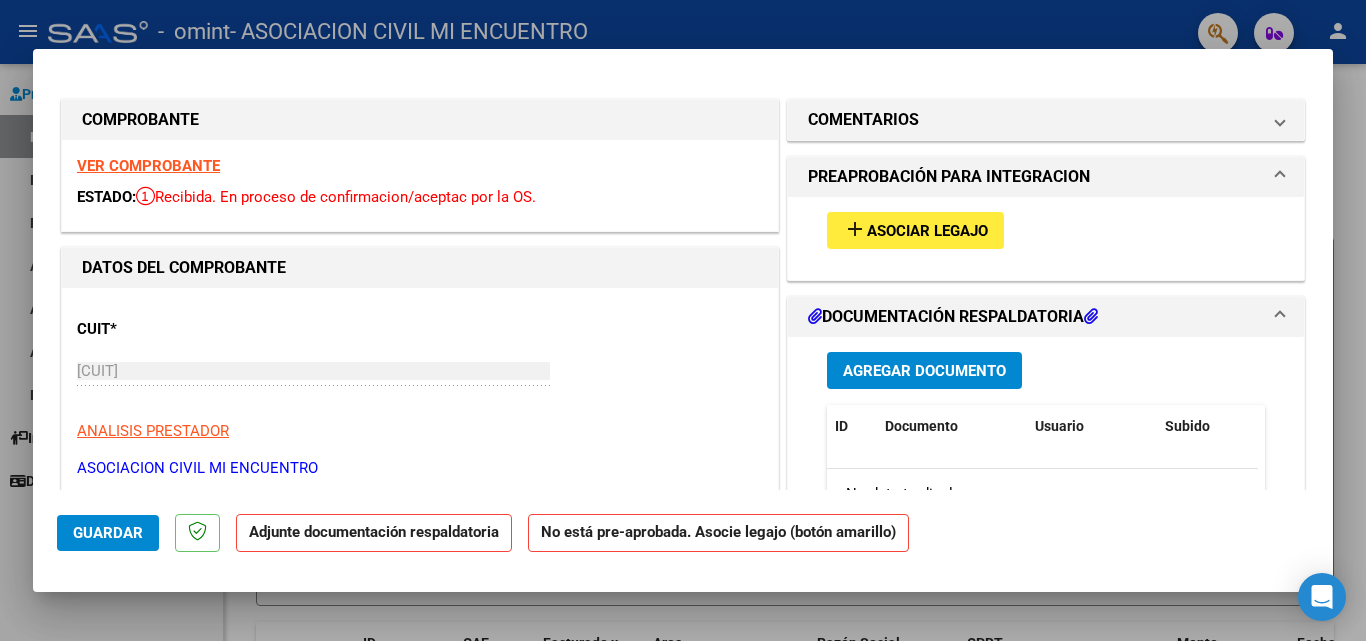 click on "Agregar Documento" at bounding box center (924, 371) 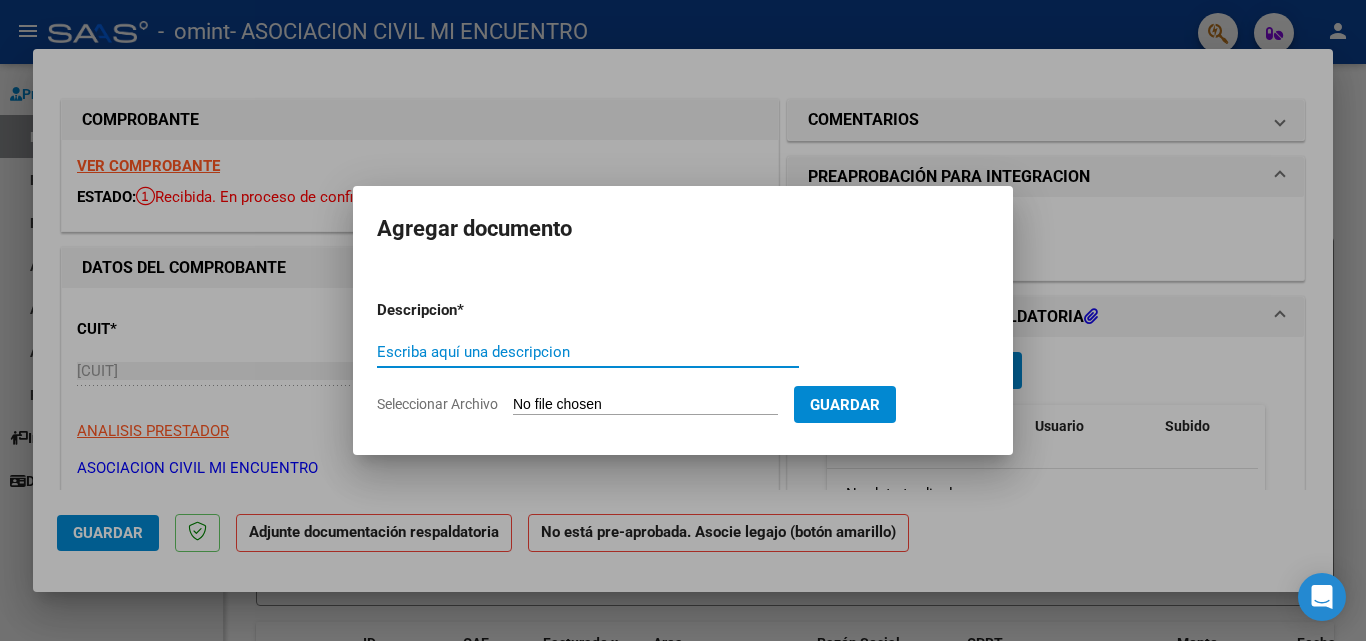 type on "f" 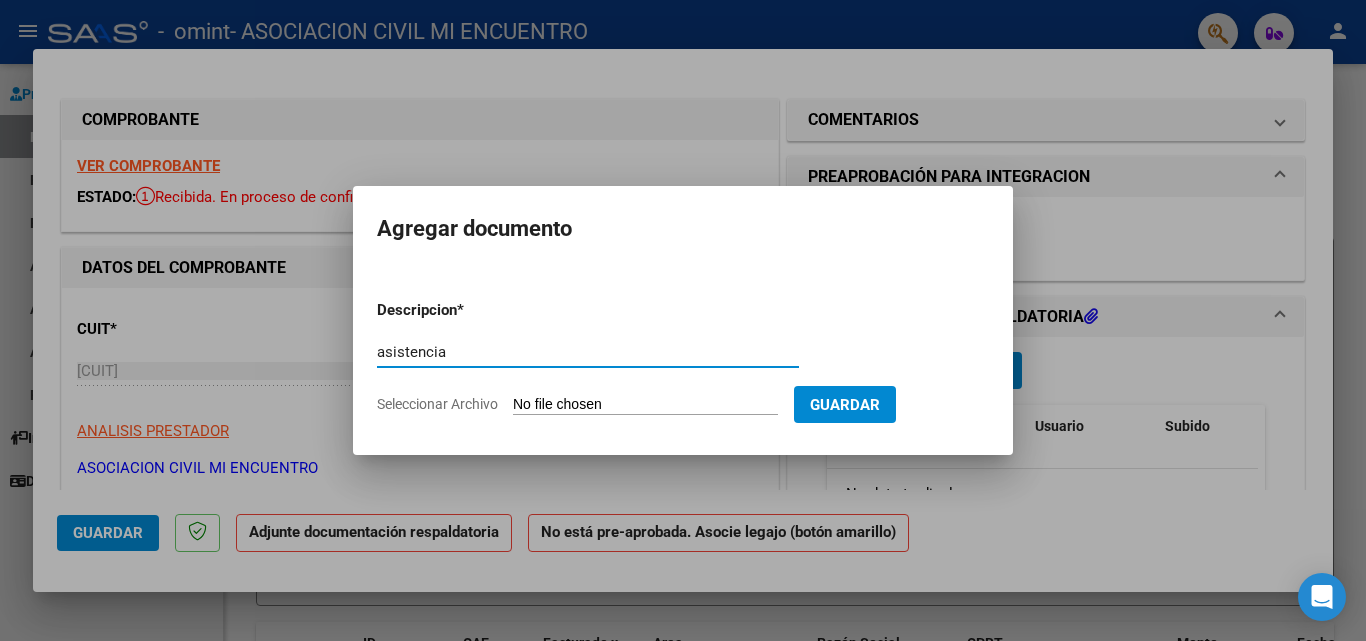type on "asistencia" 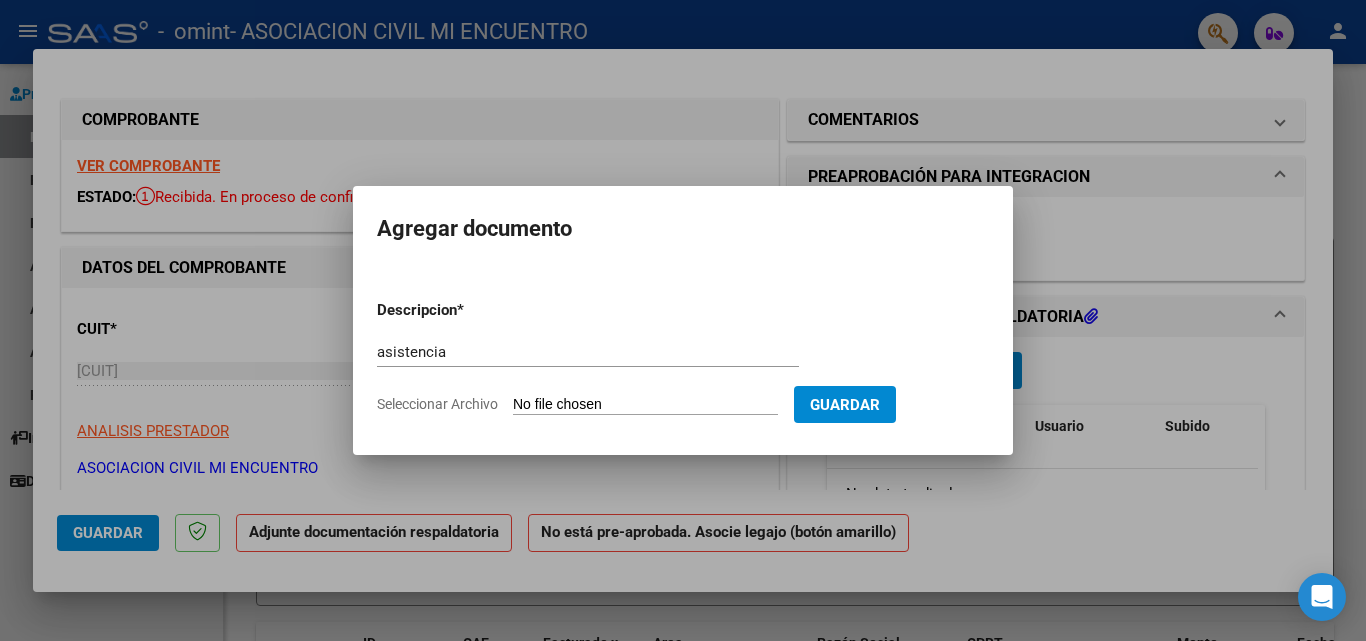 type on "C:\fakepath\[LAST] [FIRST] ASISTENCIA.pdf" 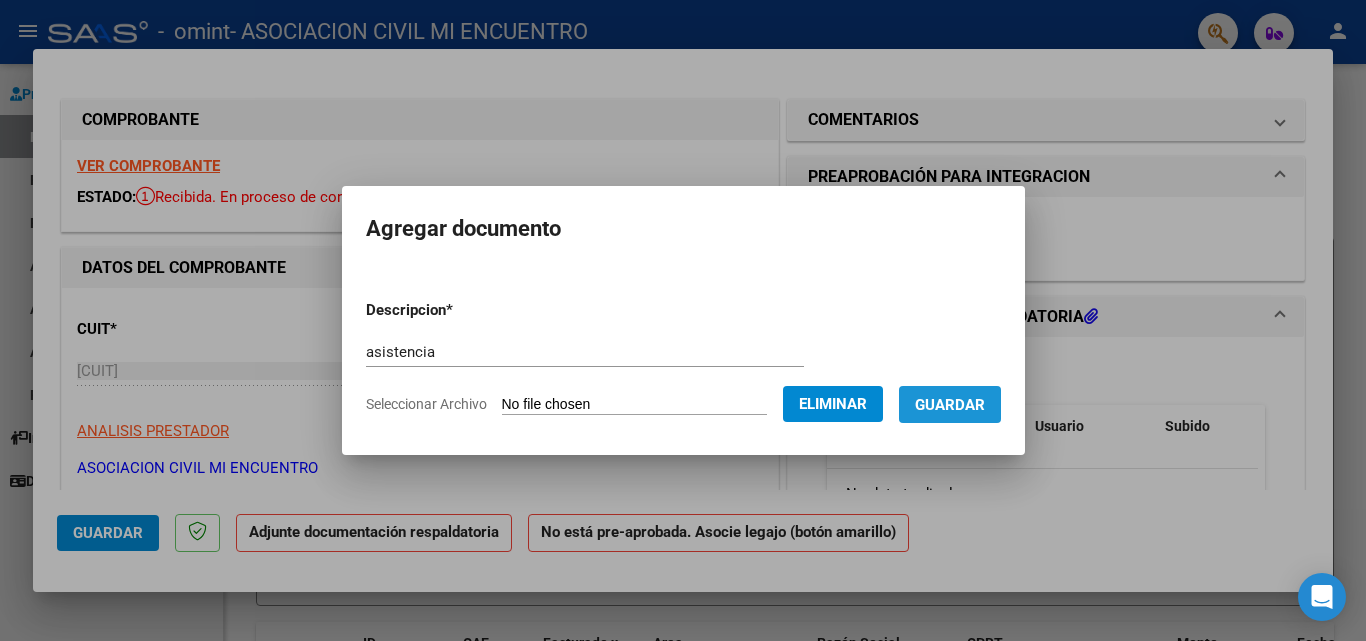 click on "Guardar" at bounding box center [950, 405] 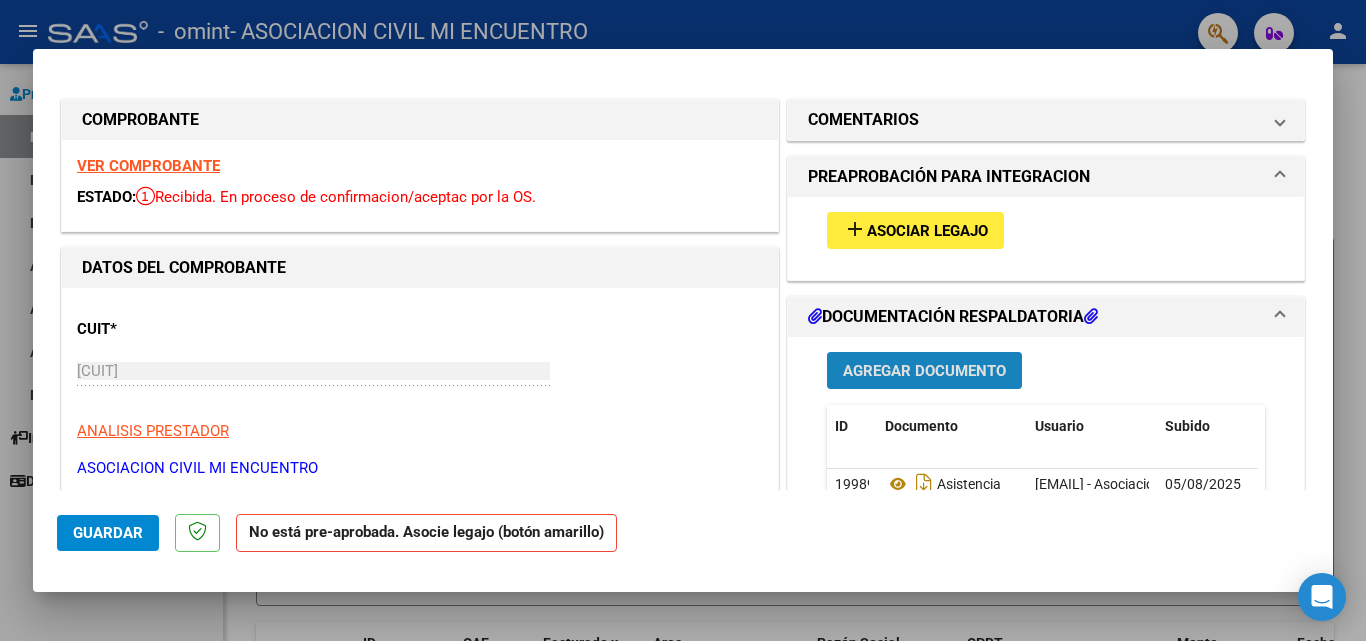 click on "Agregar Documento" at bounding box center (924, 371) 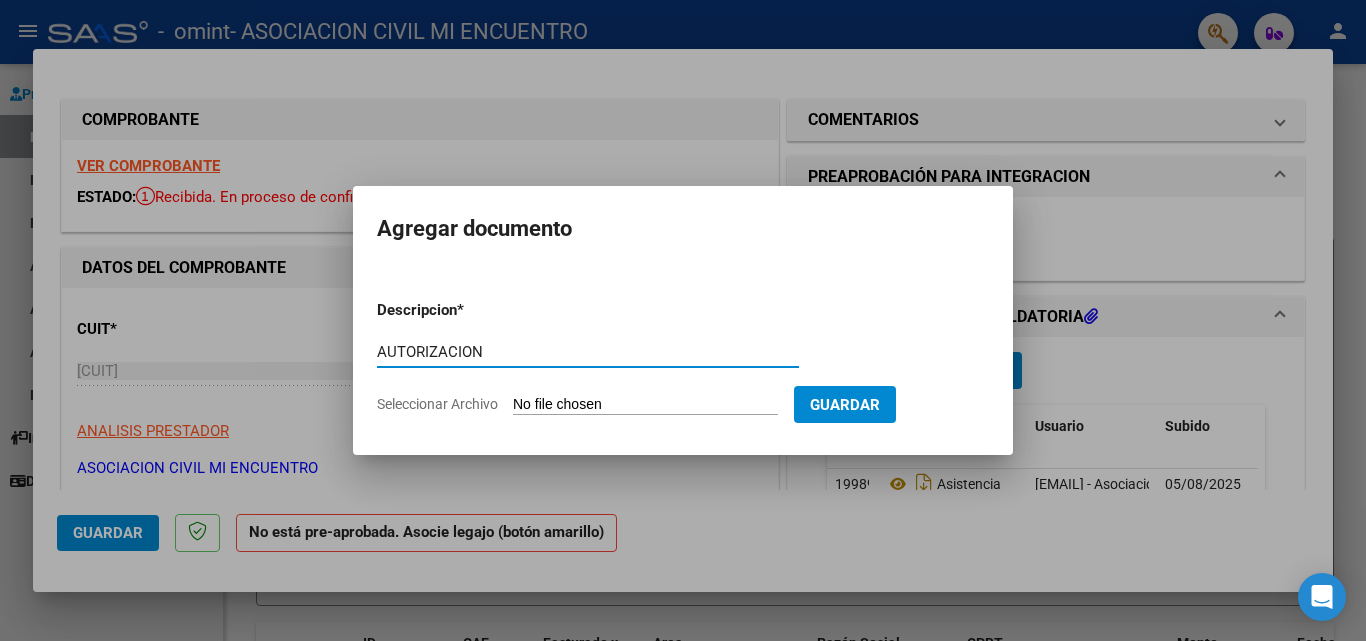 type on "AUTORIZACION" 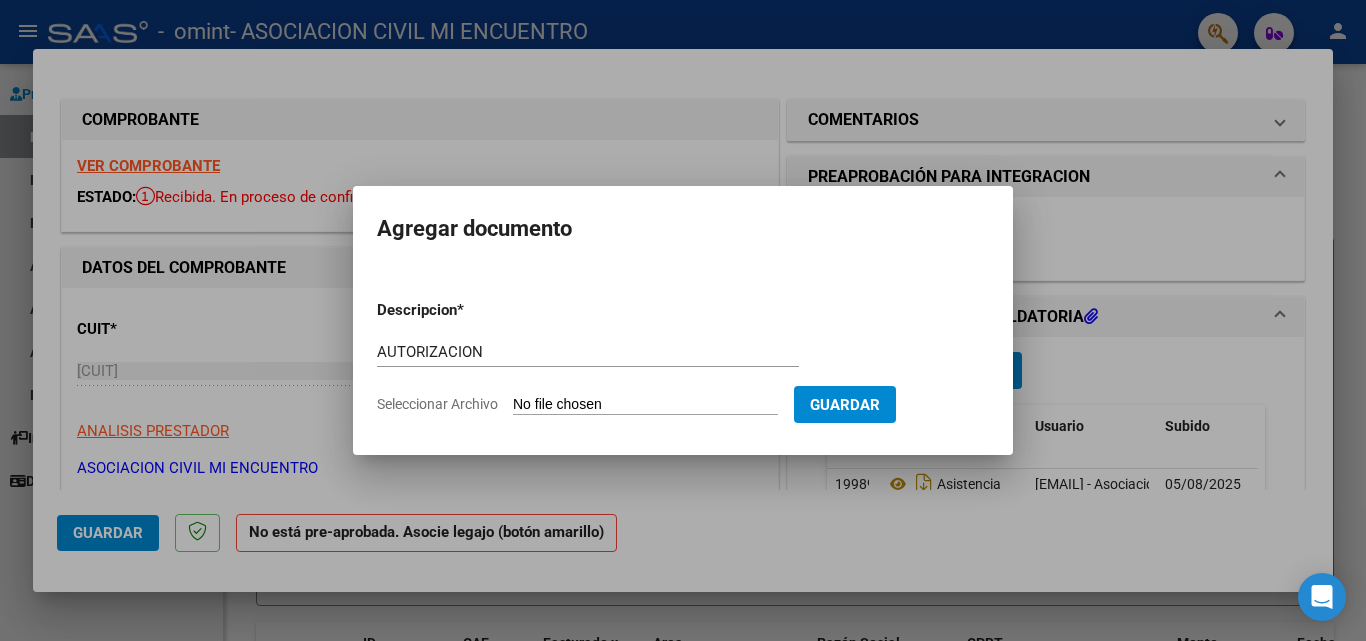 click on "Seleccionar Archivo" at bounding box center [645, 405] 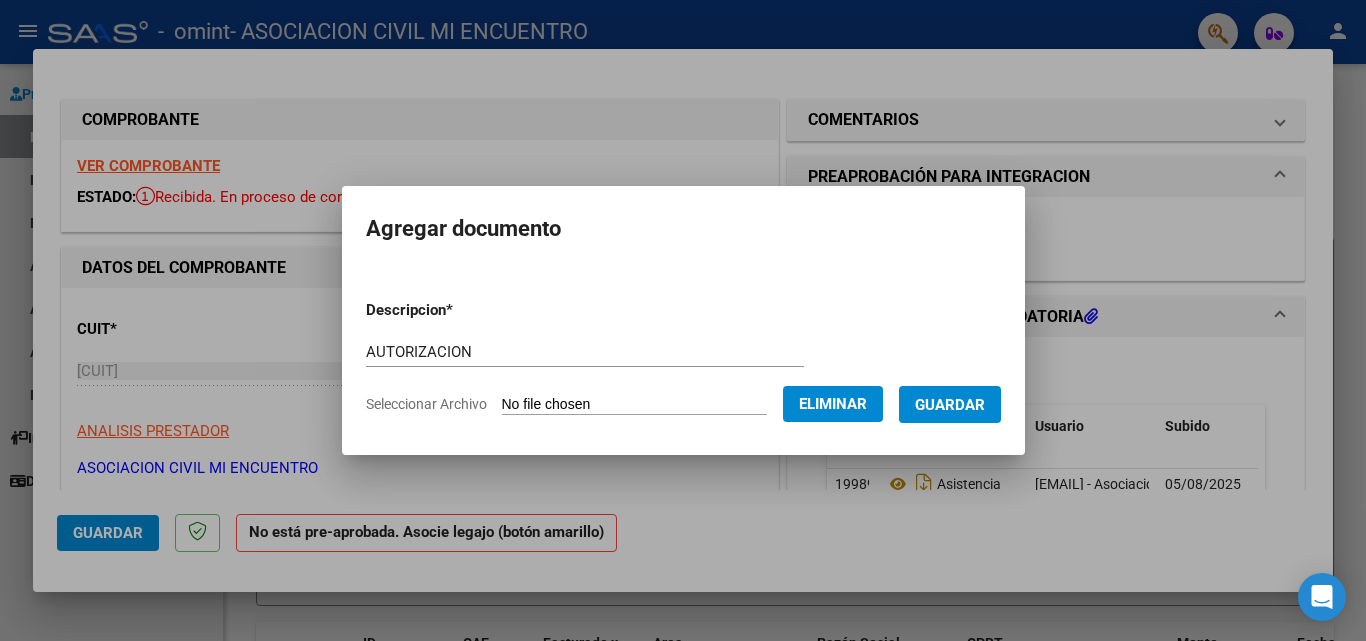 click on "Guardar" at bounding box center (950, 405) 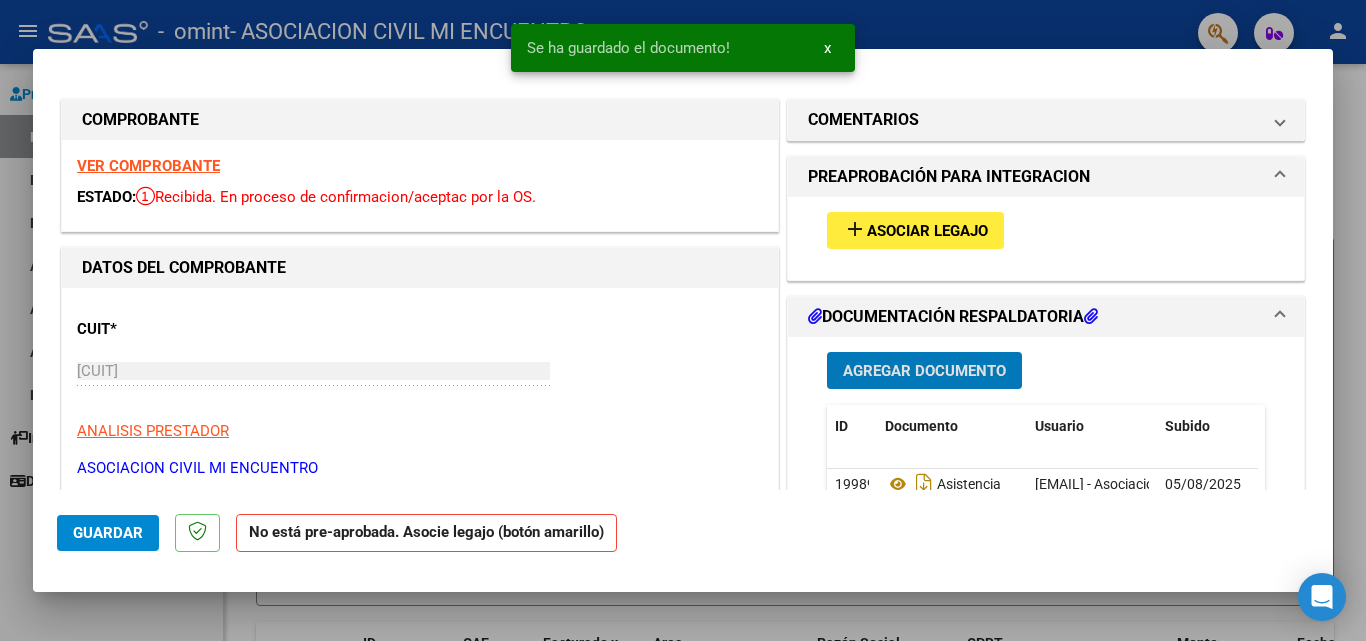 click on "Asociar Legajo" at bounding box center [927, 231] 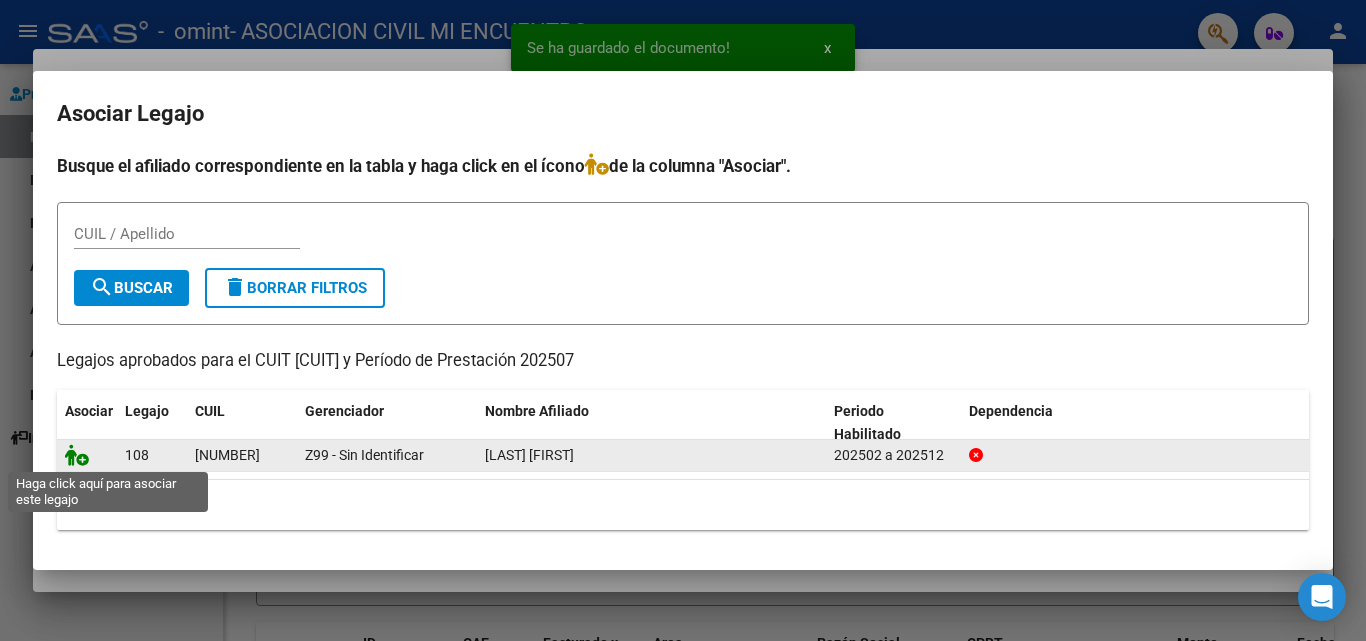 click 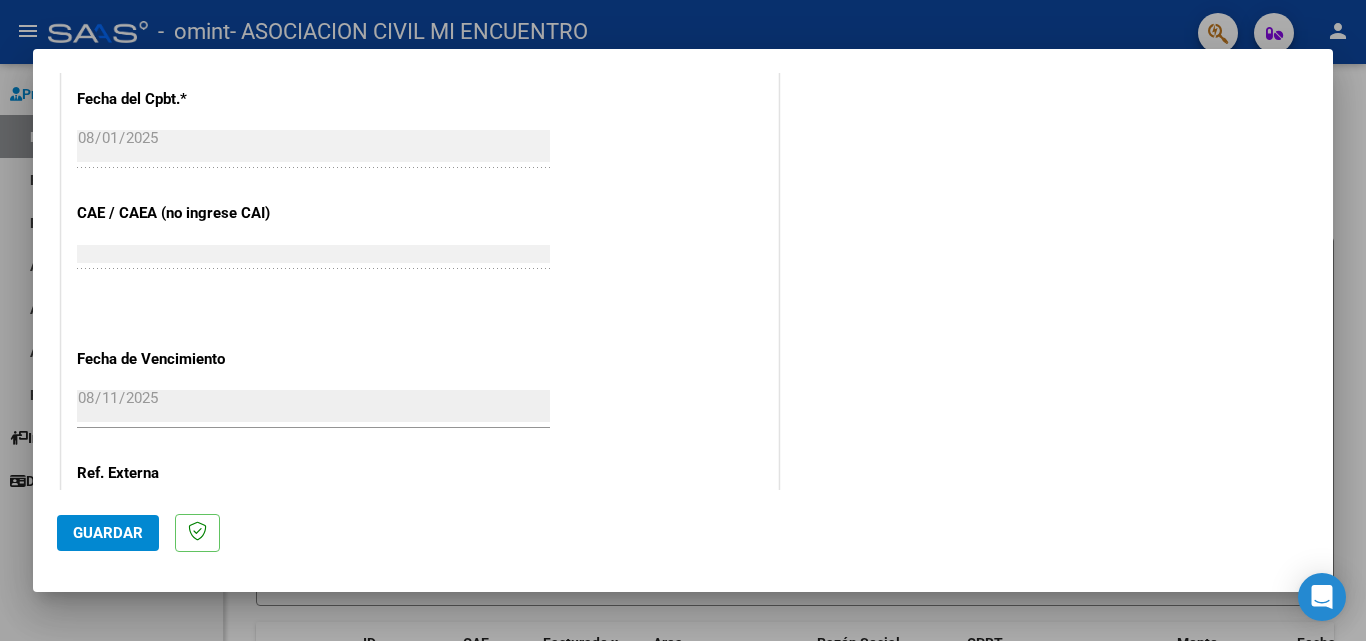 scroll, scrollTop: 1299, scrollLeft: 0, axis: vertical 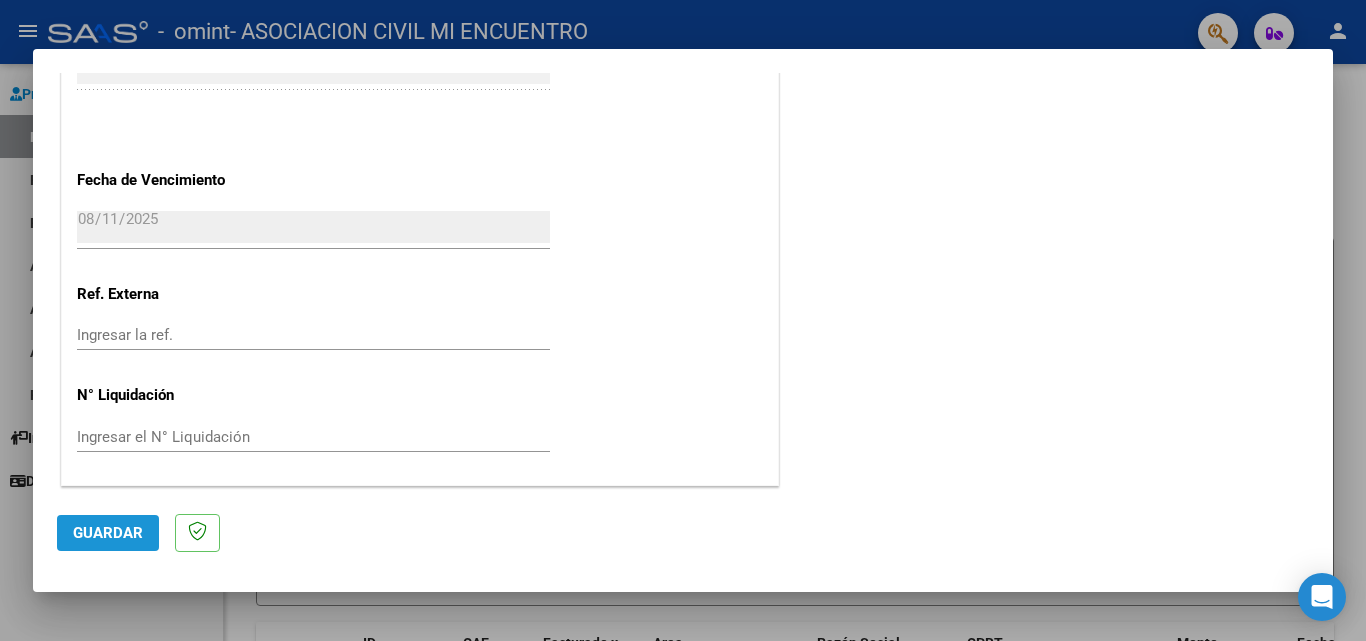 click on "Guardar" 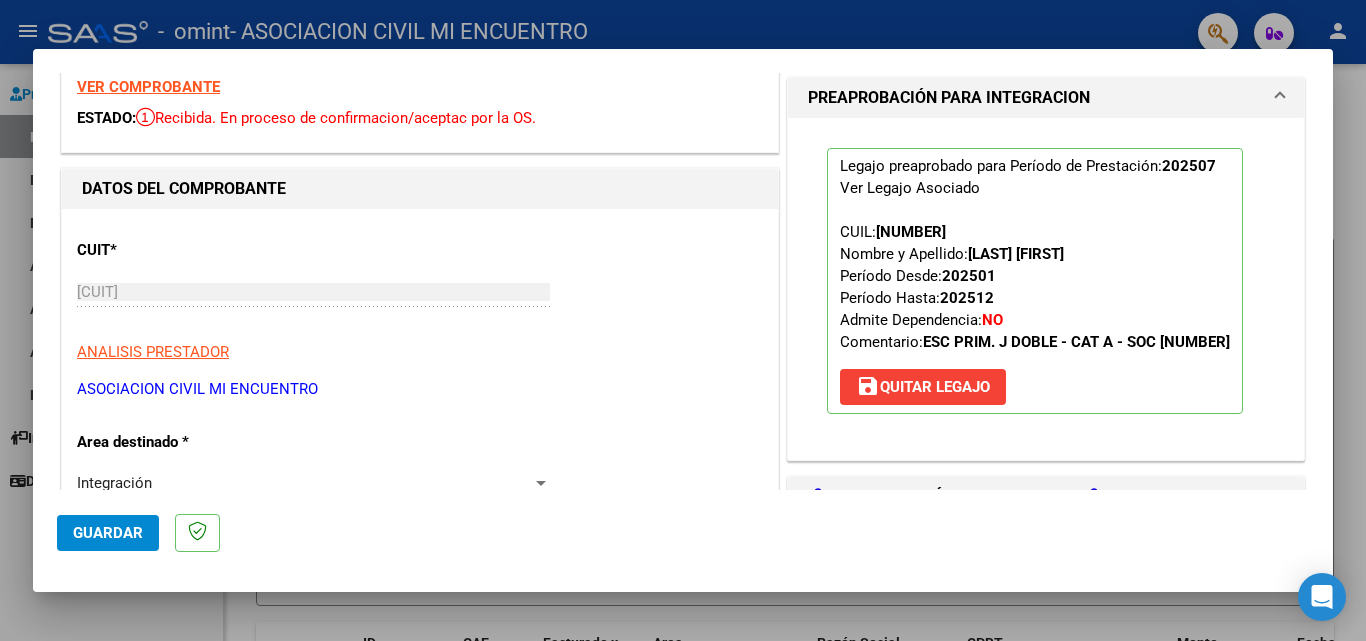 scroll, scrollTop: 0, scrollLeft: 0, axis: both 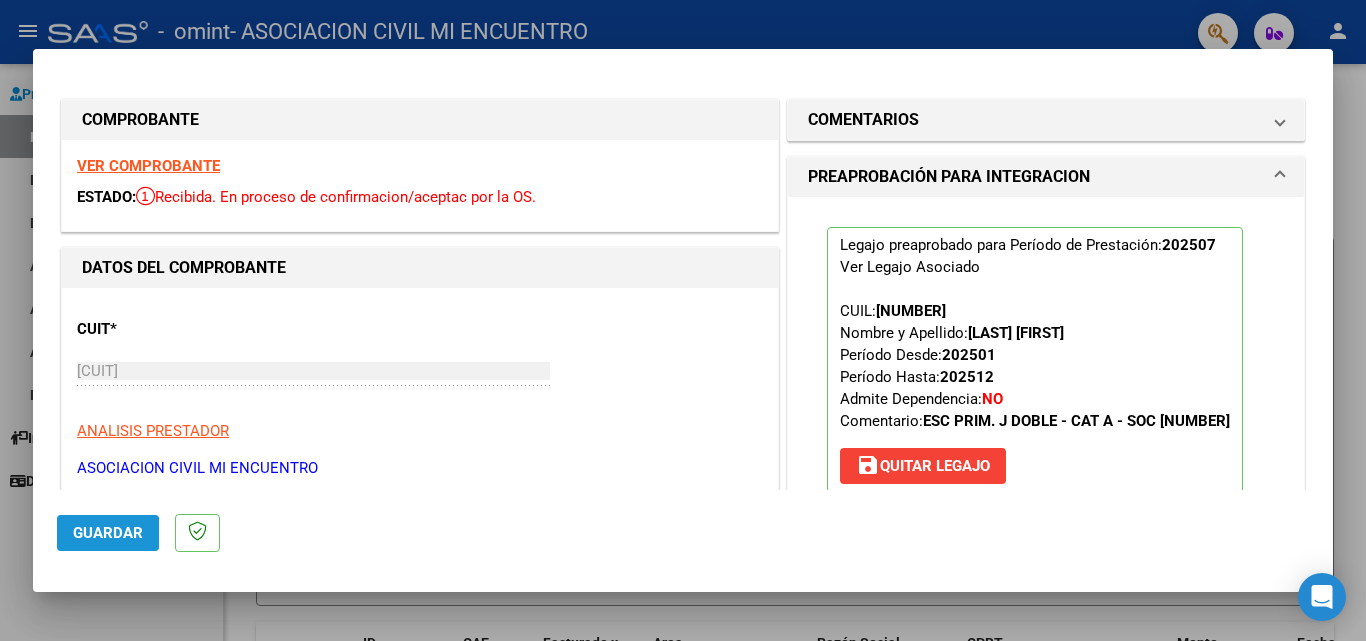 click on "Guardar" 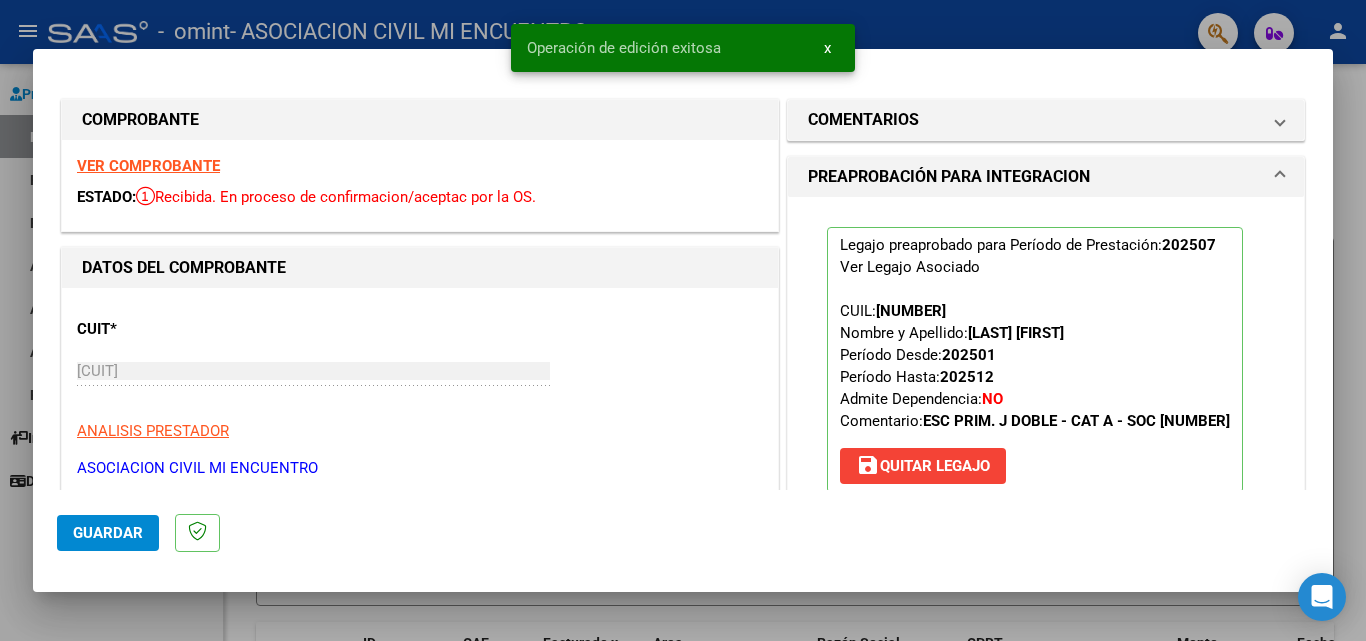 click on "x" at bounding box center [827, 48] 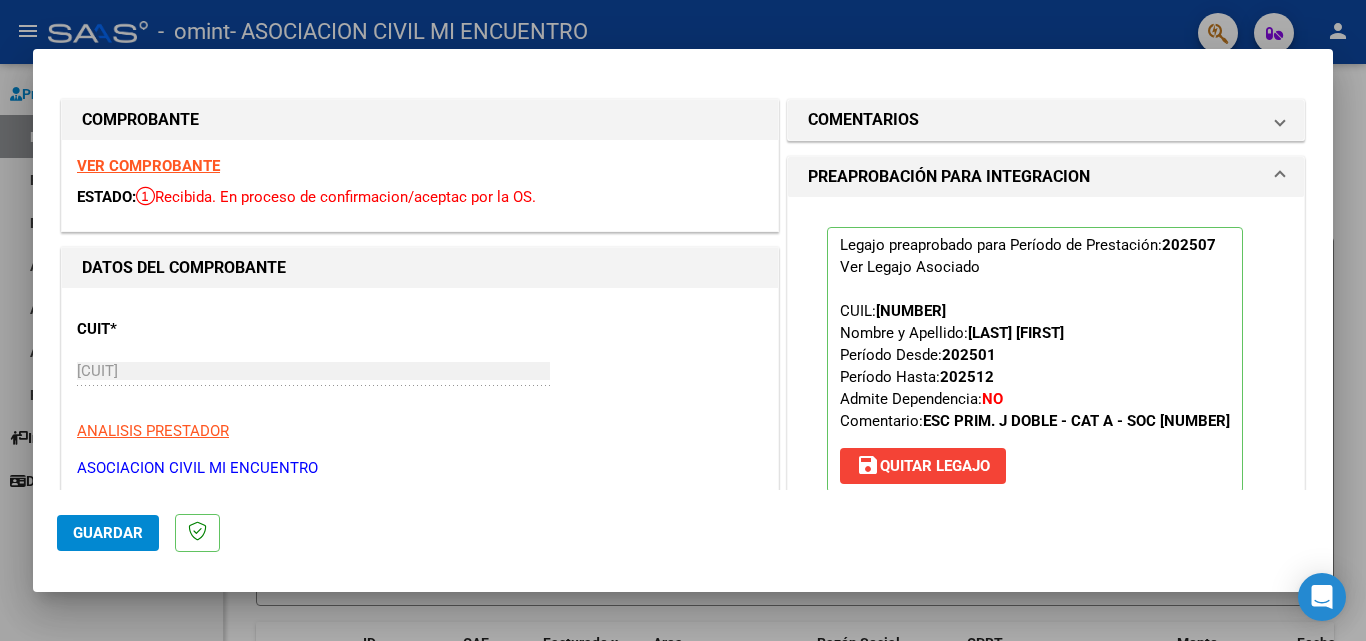 click at bounding box center (683, 320) 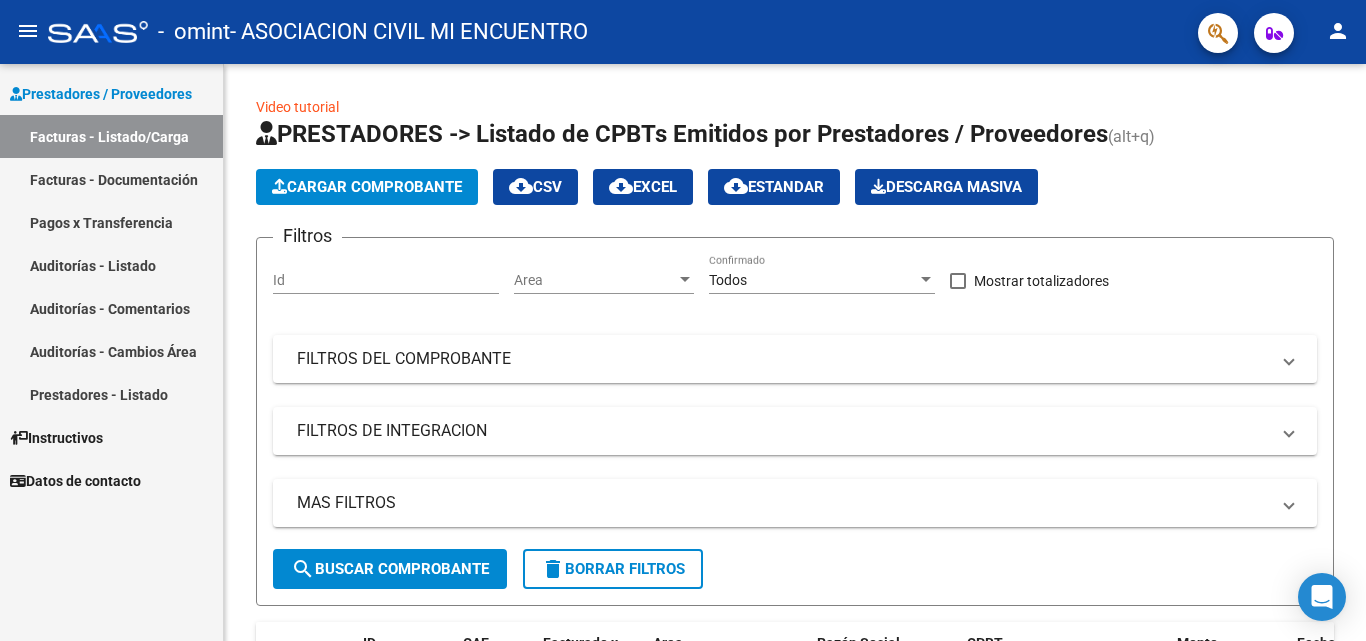 click on "Facturas - Documentación" at bounding box center (111, 179) 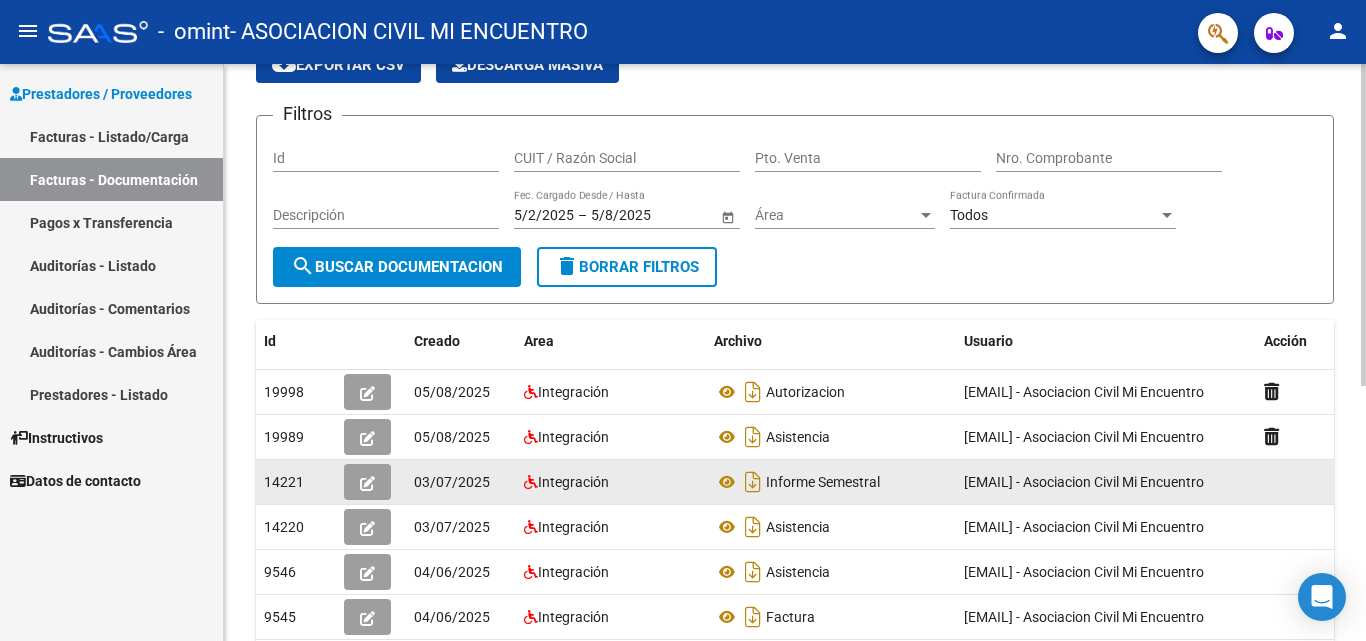 scroll, scrollTop: 200, scrollLeft: 0, axis: vertical 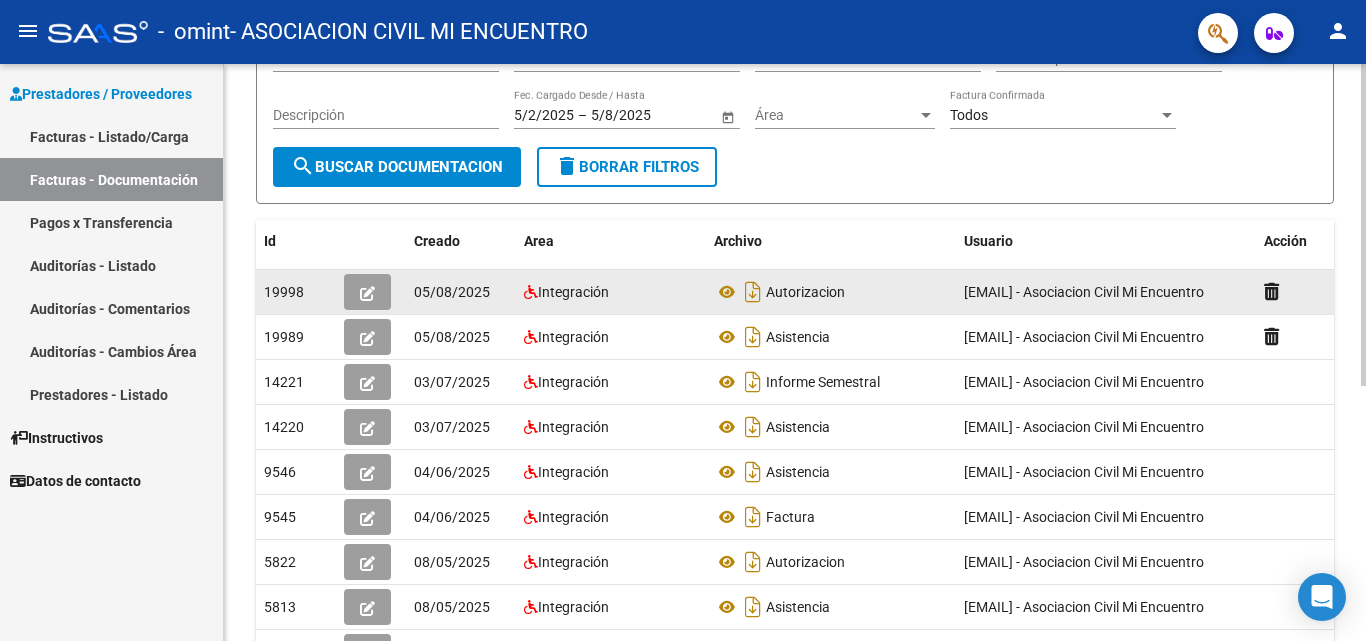 click on "05/08/2025" 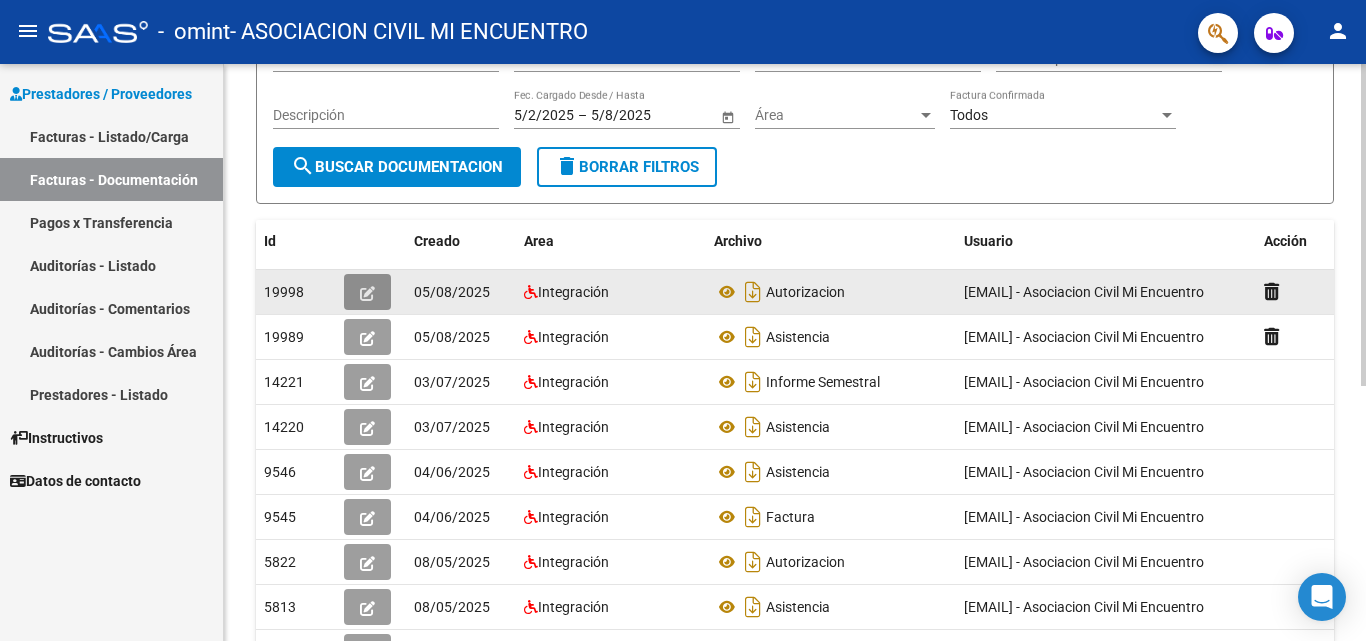 click 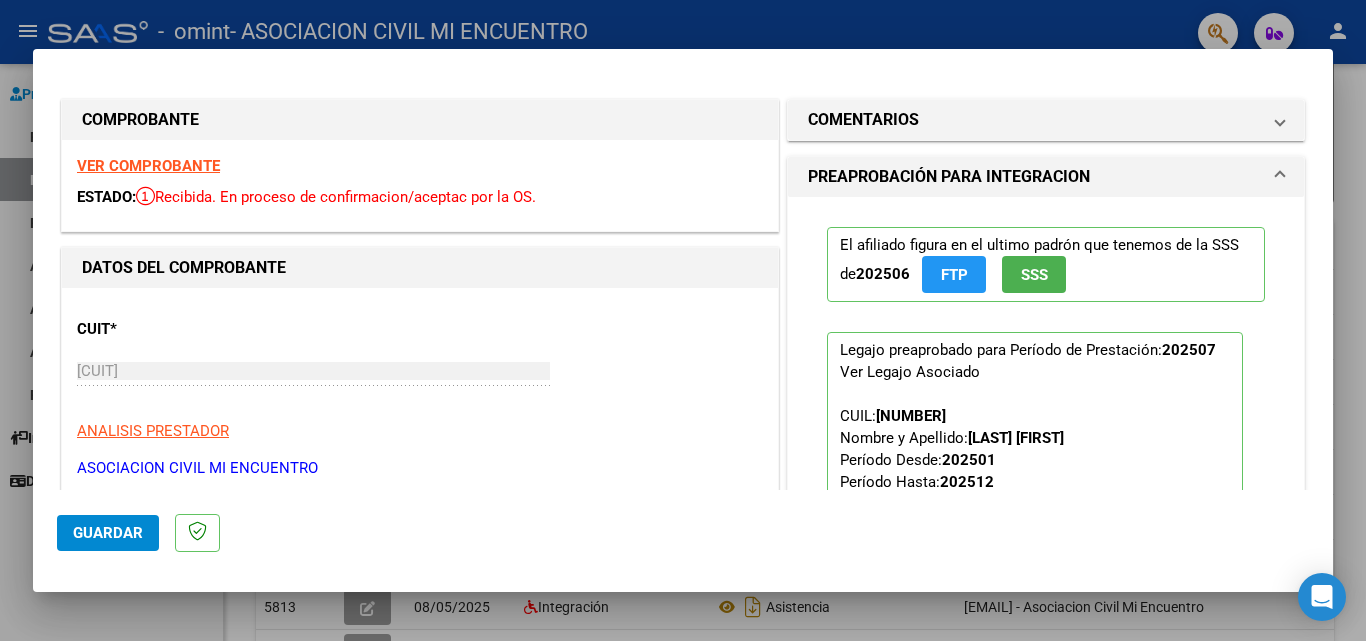click on "VER COMPROBANTE" at bounding box center (148, 166) 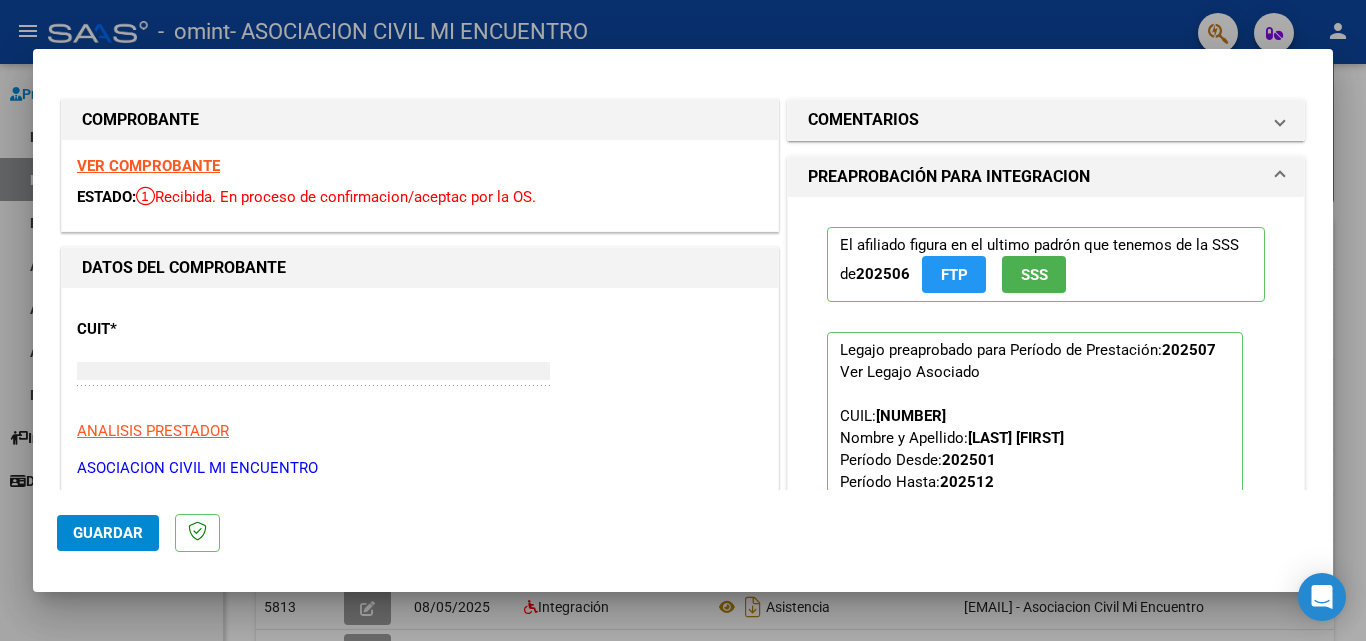 type 